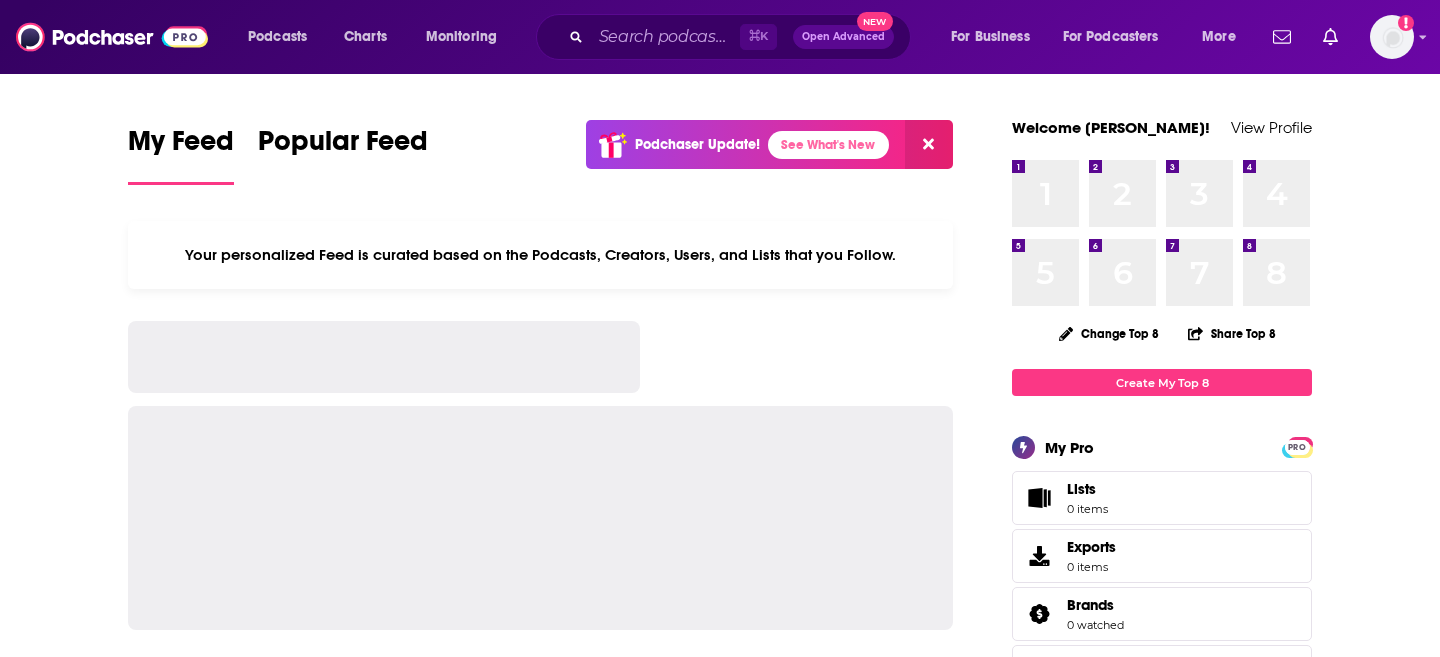 scroll, scrollTop: 0, scrollLeft: 0, axis: both 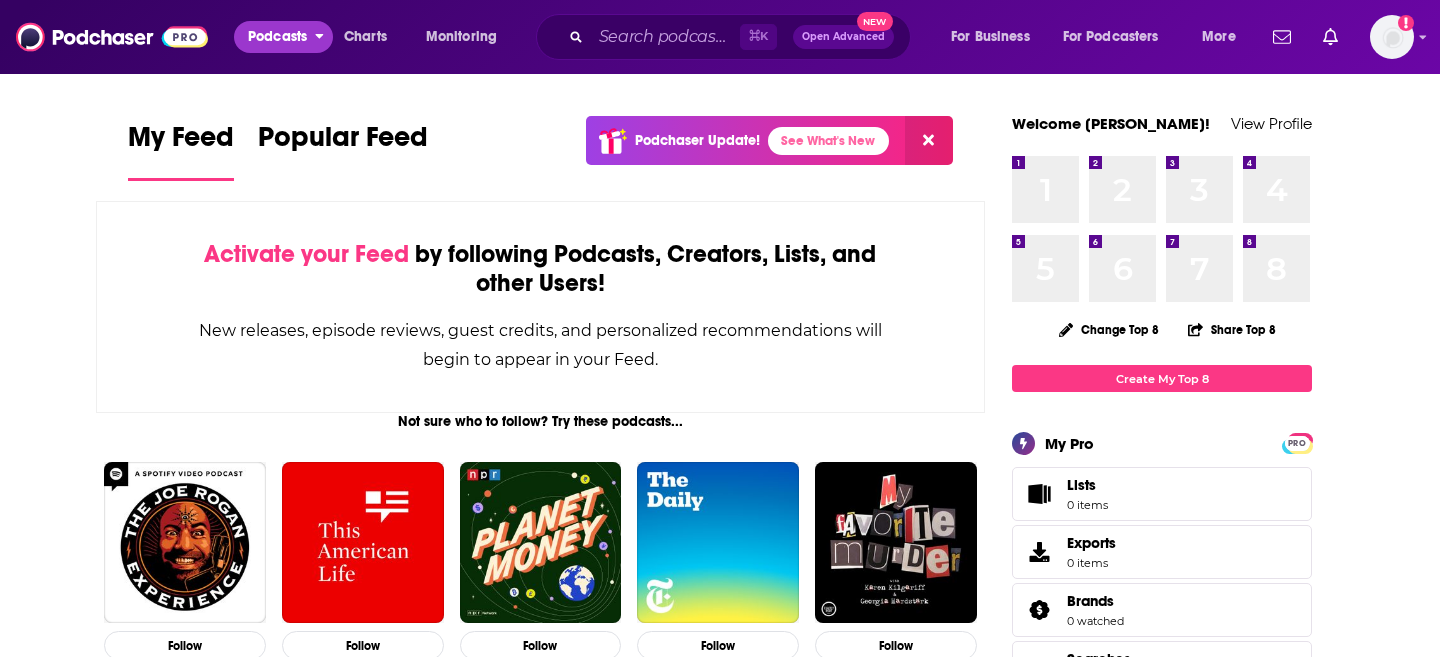 click on "Podcasts" at bounding box center [277, 37] 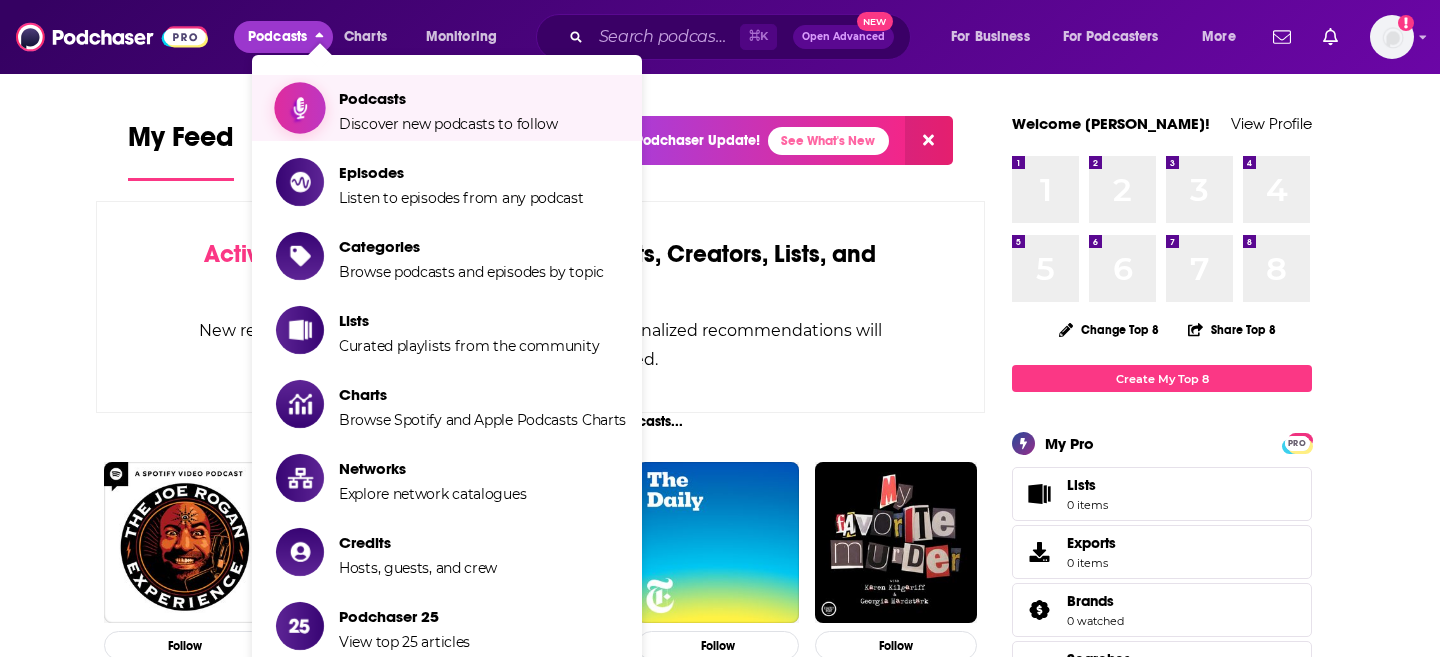 click on "Discover new podcasts to follow" at bounding box center (448, 124) 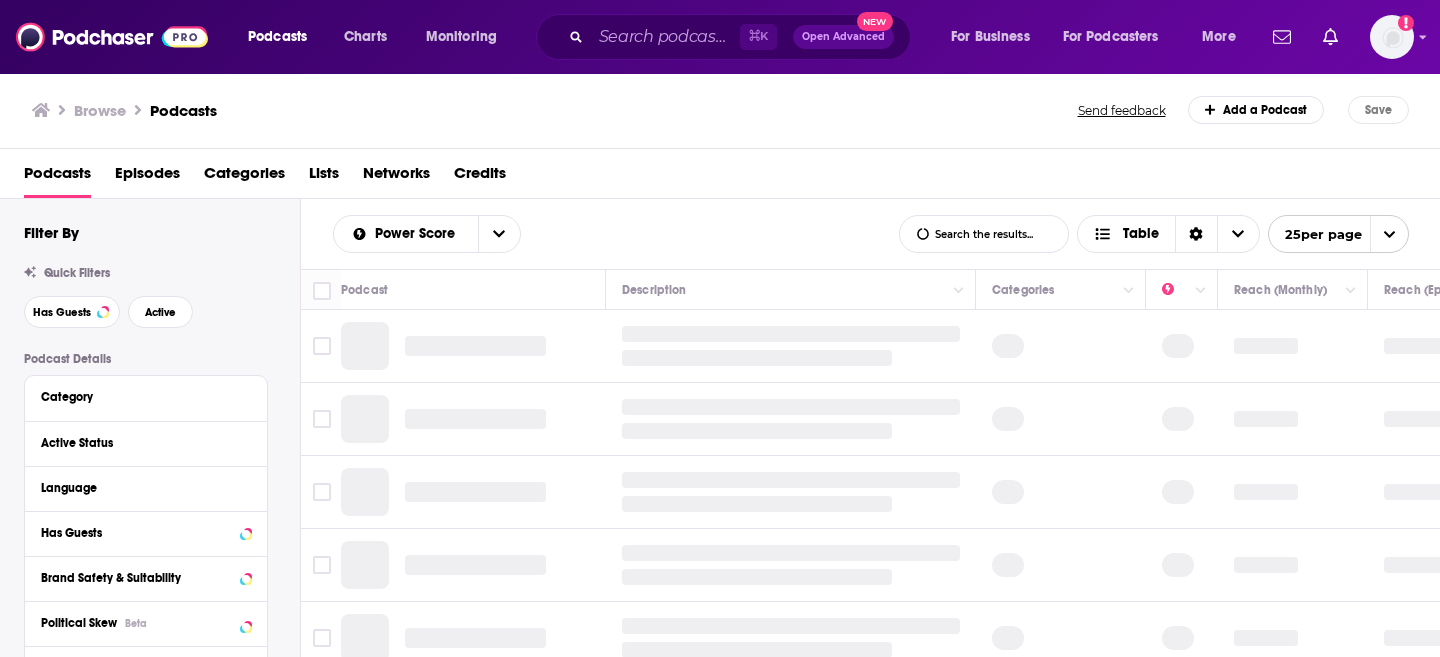 scroll, scrollTop: 0, scrollLeft: 0, axis: both 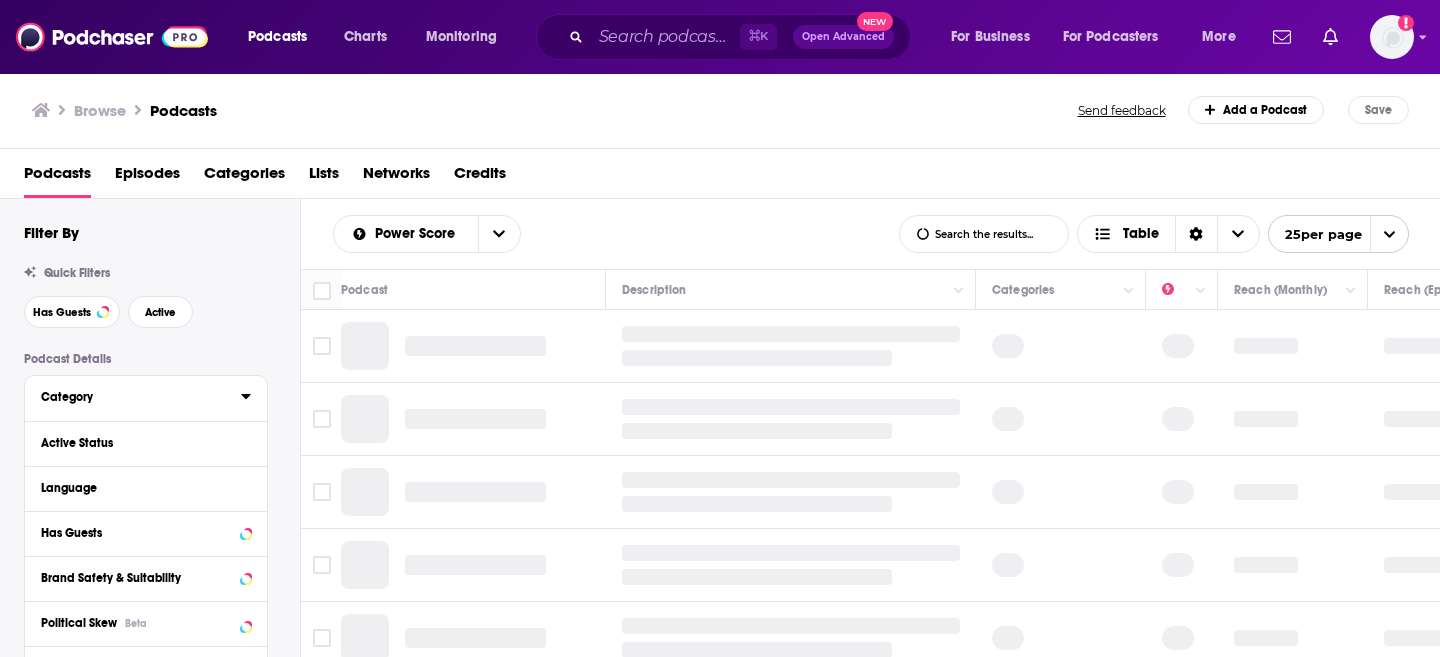 click on "Category" at bounding box center [134, 397] 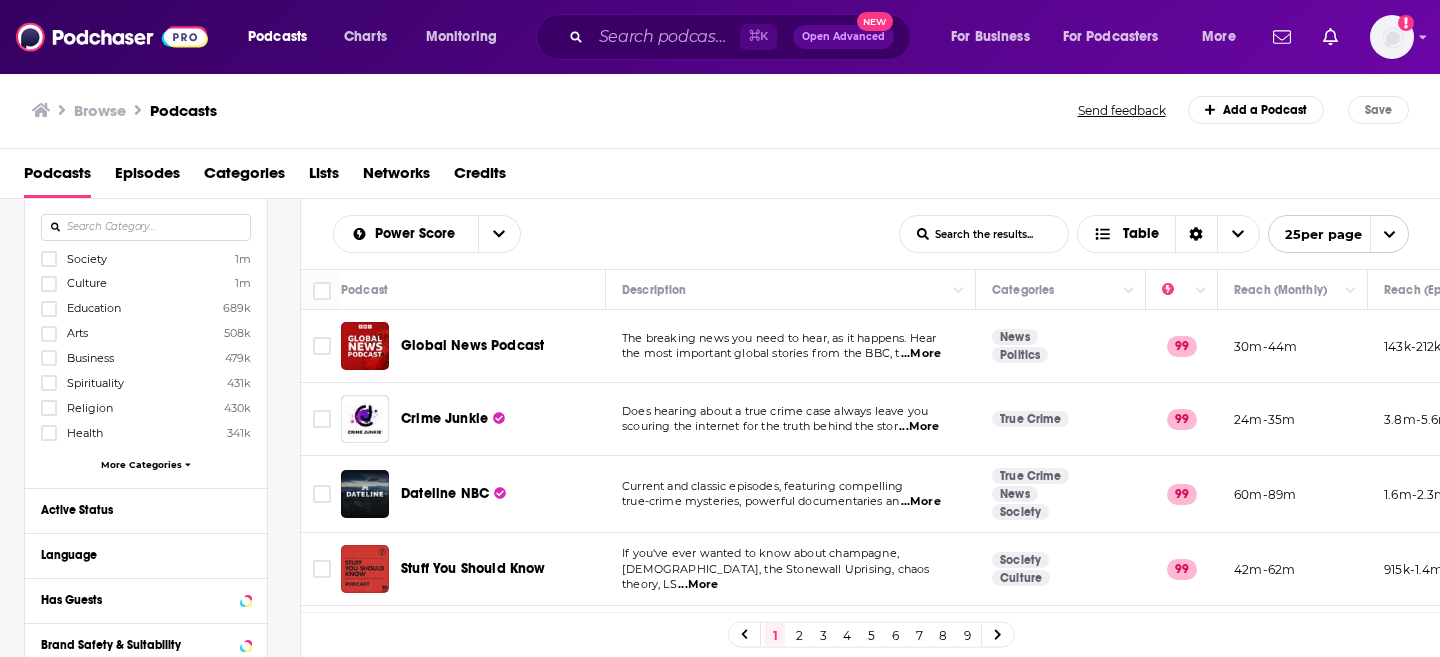 drag, startPoint x: 137, startPoint y: 462, endPoint x: 180, endPoint y: 412, distance: 65.946945 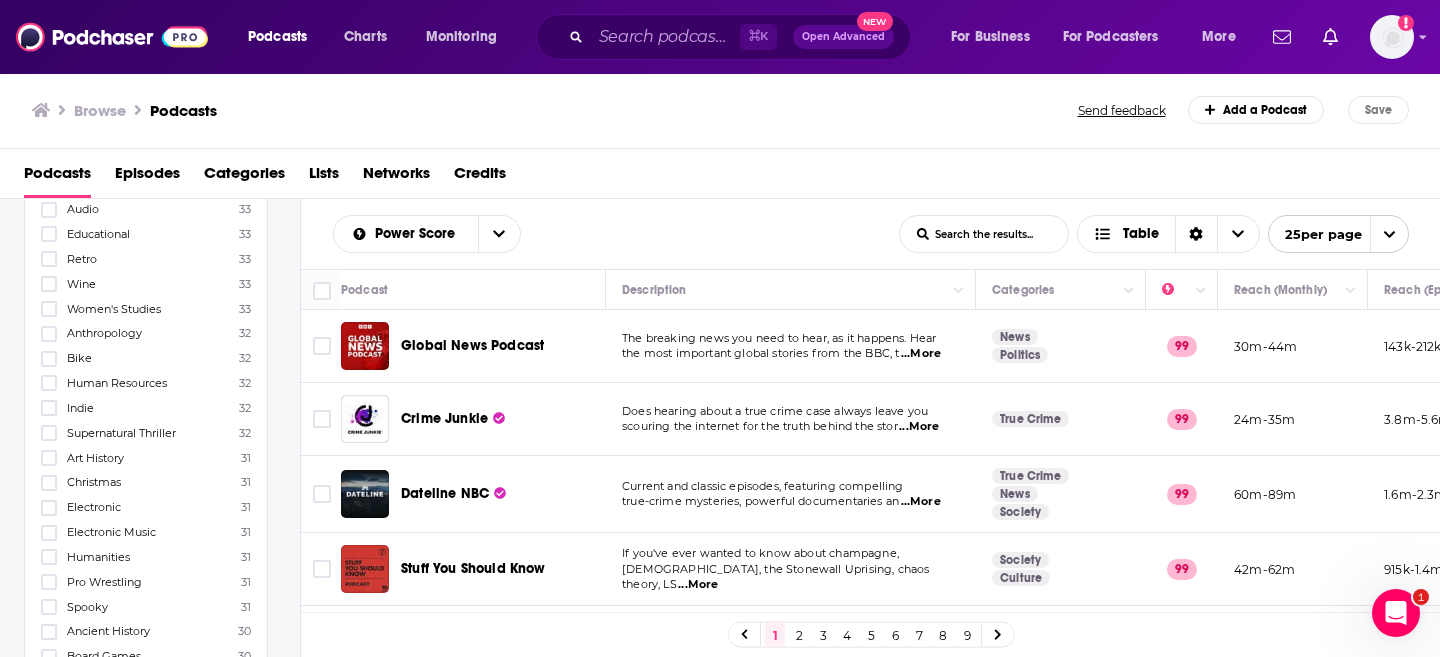 scroll, scrollTop: 0, scrollLeft: 0, axis: both 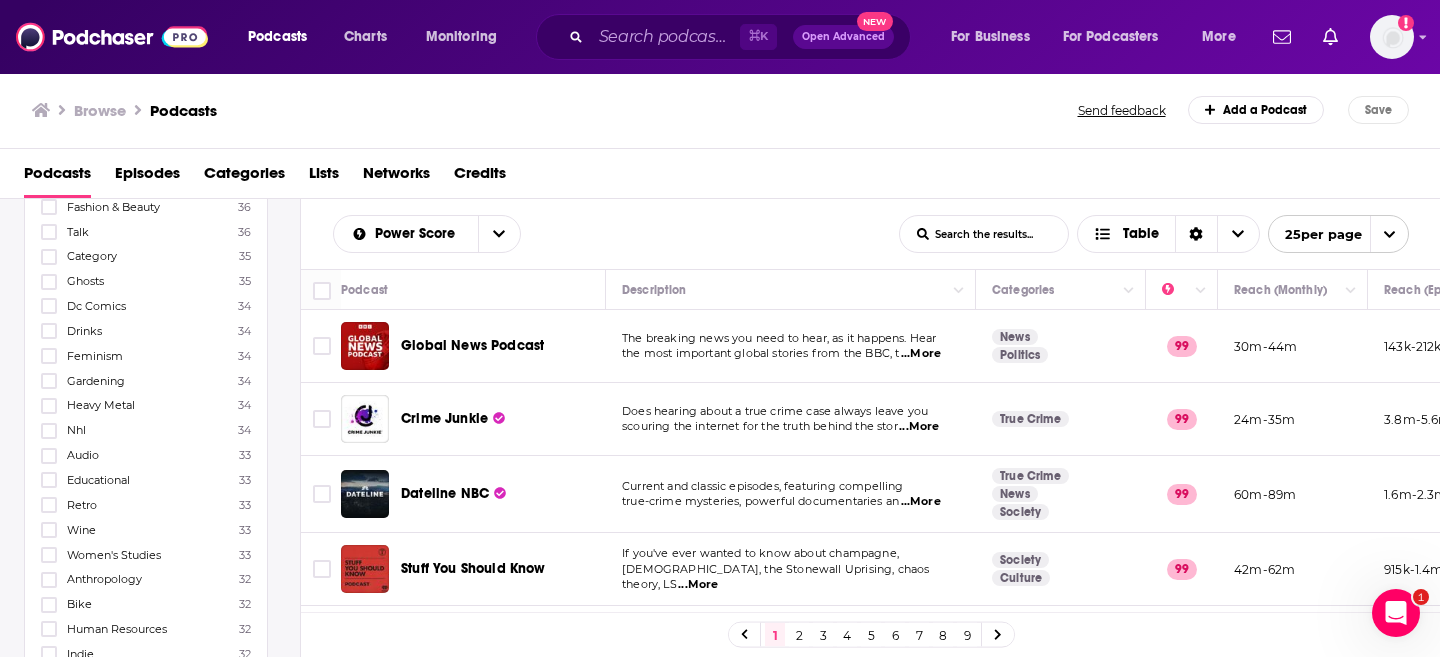 click on "Art History" at bounding box center (95, 704) 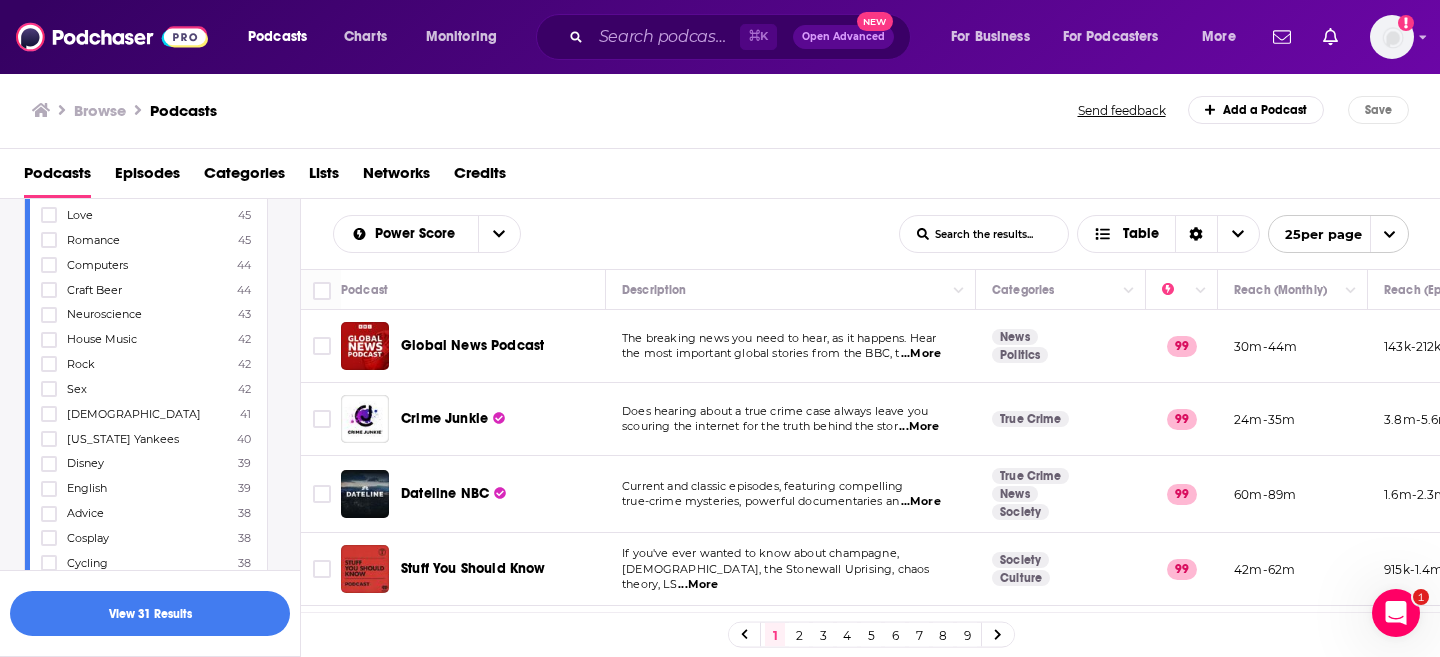 scroll, scrollTop: 5995, scrollLeft: 0, axis: vertical 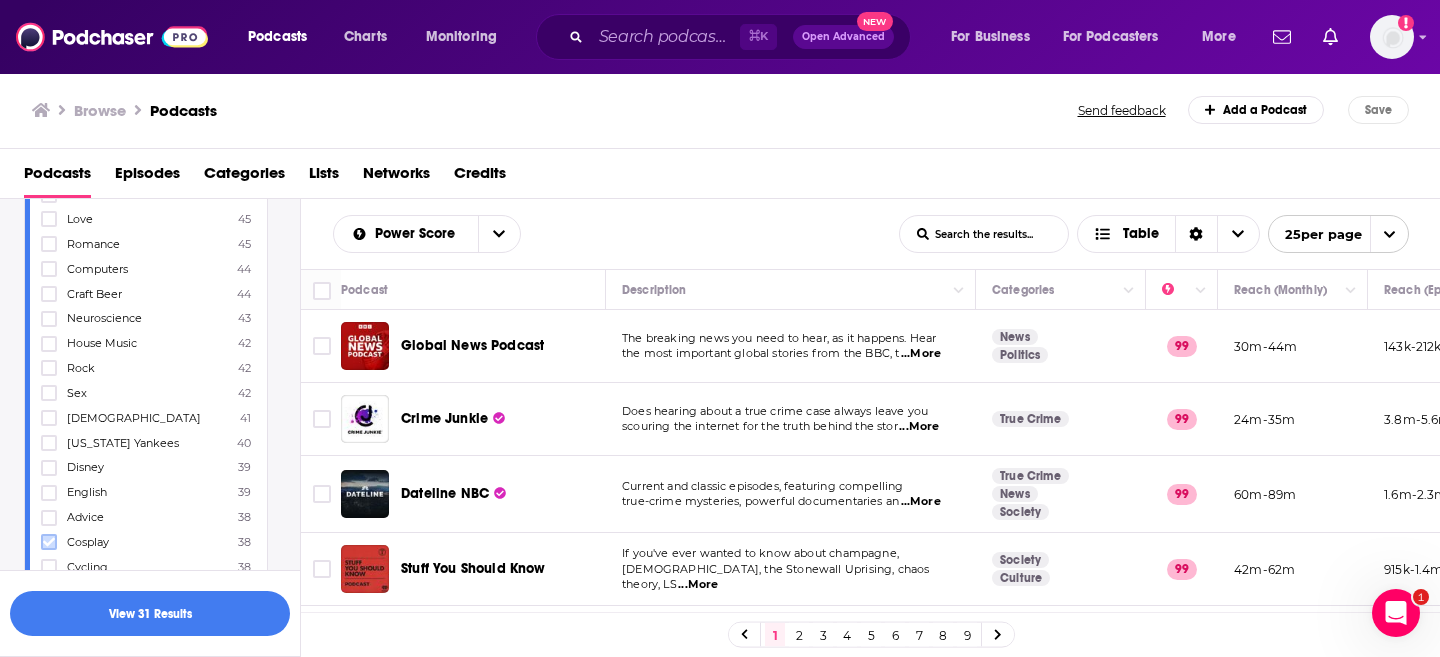 click 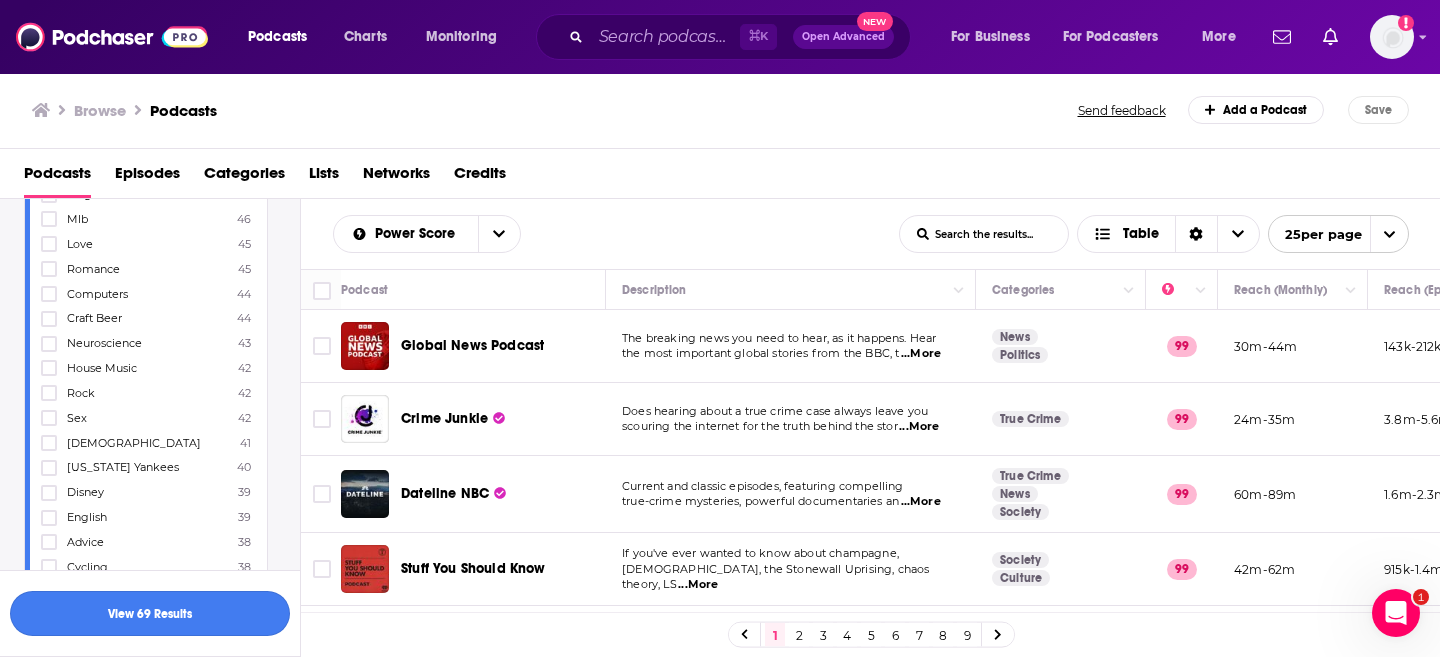 click on "View 69 Results" at bounding box center (150, 613) 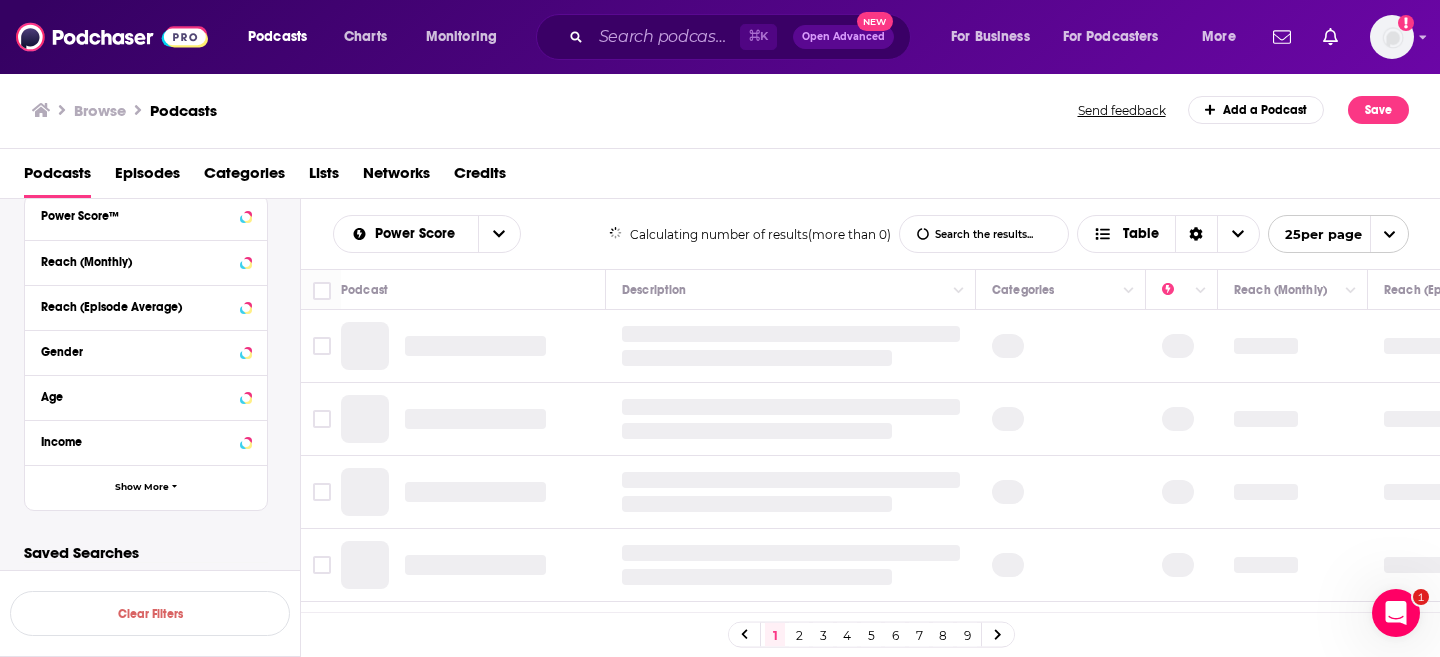 scroll, scrollTop: 2309, scrollLeft: 0, axis: vertical 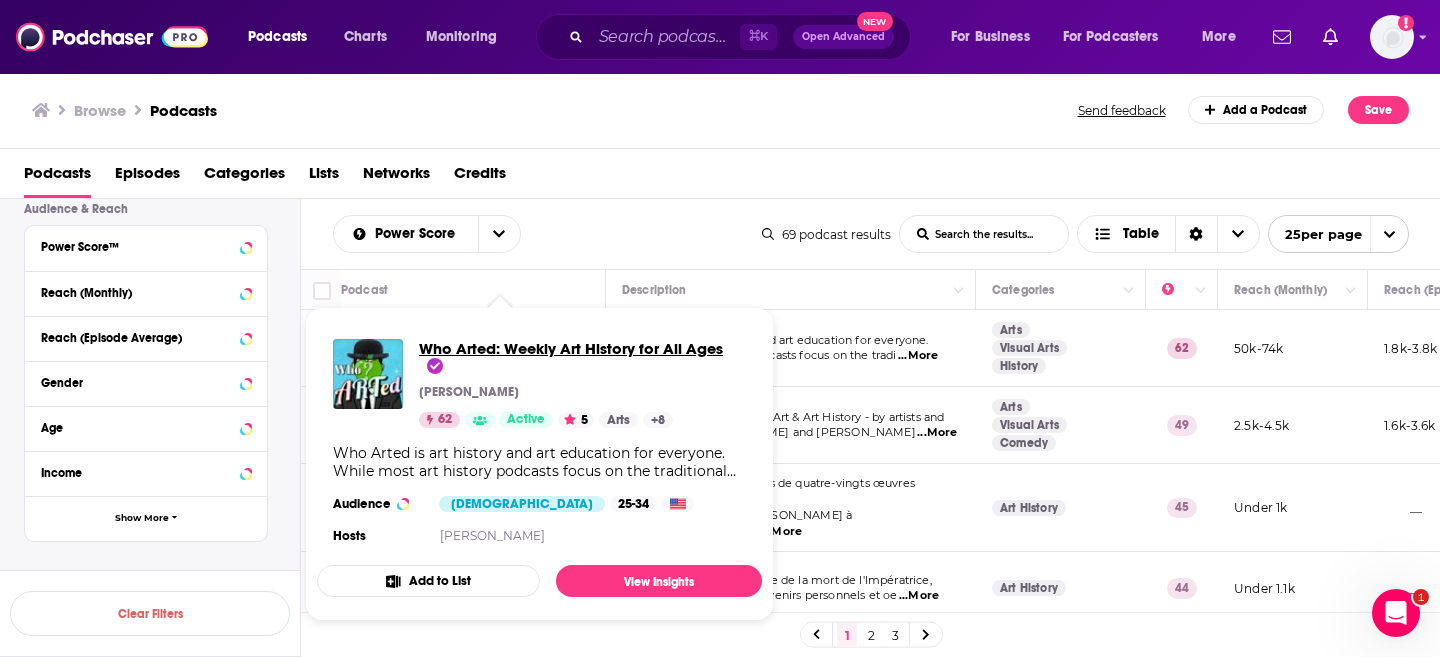click on "Who Arted: Weekly Art History for All Ages" at bounding box center (571, 358) 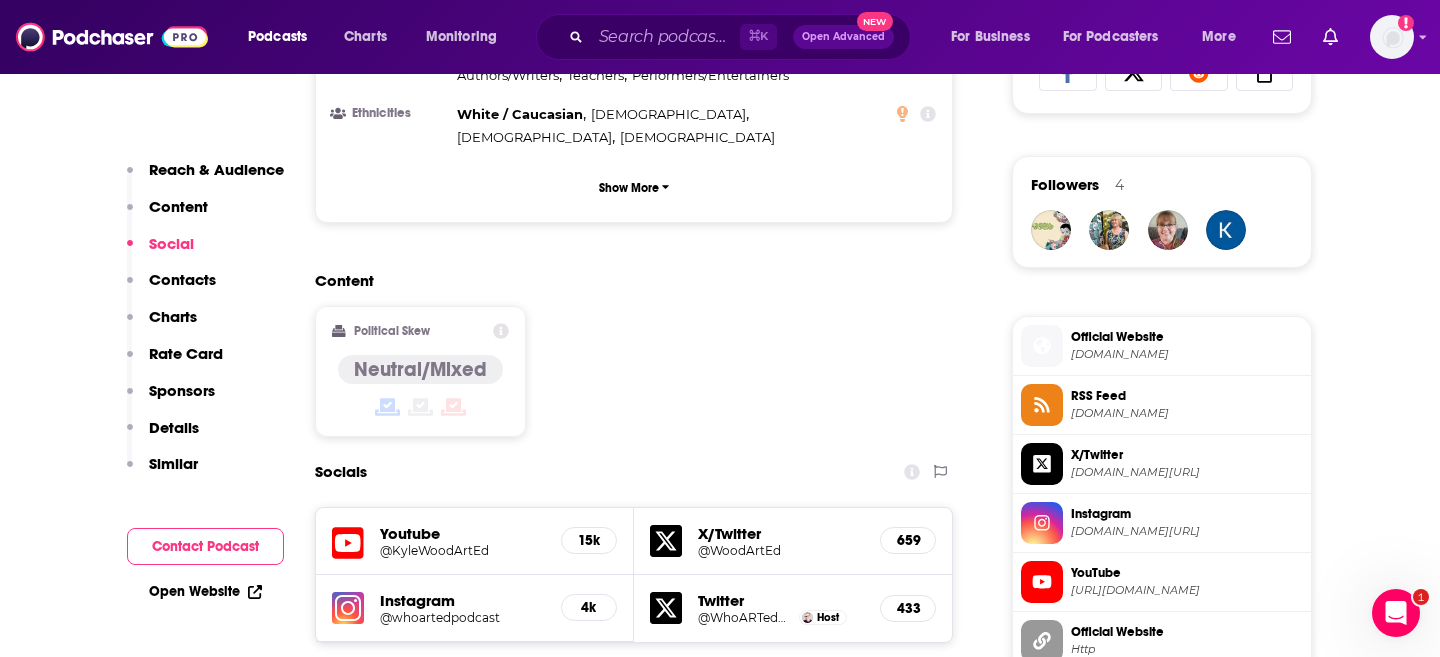 scroll, scrollTop: 1385, scrollLeft: 0, axis: vertical 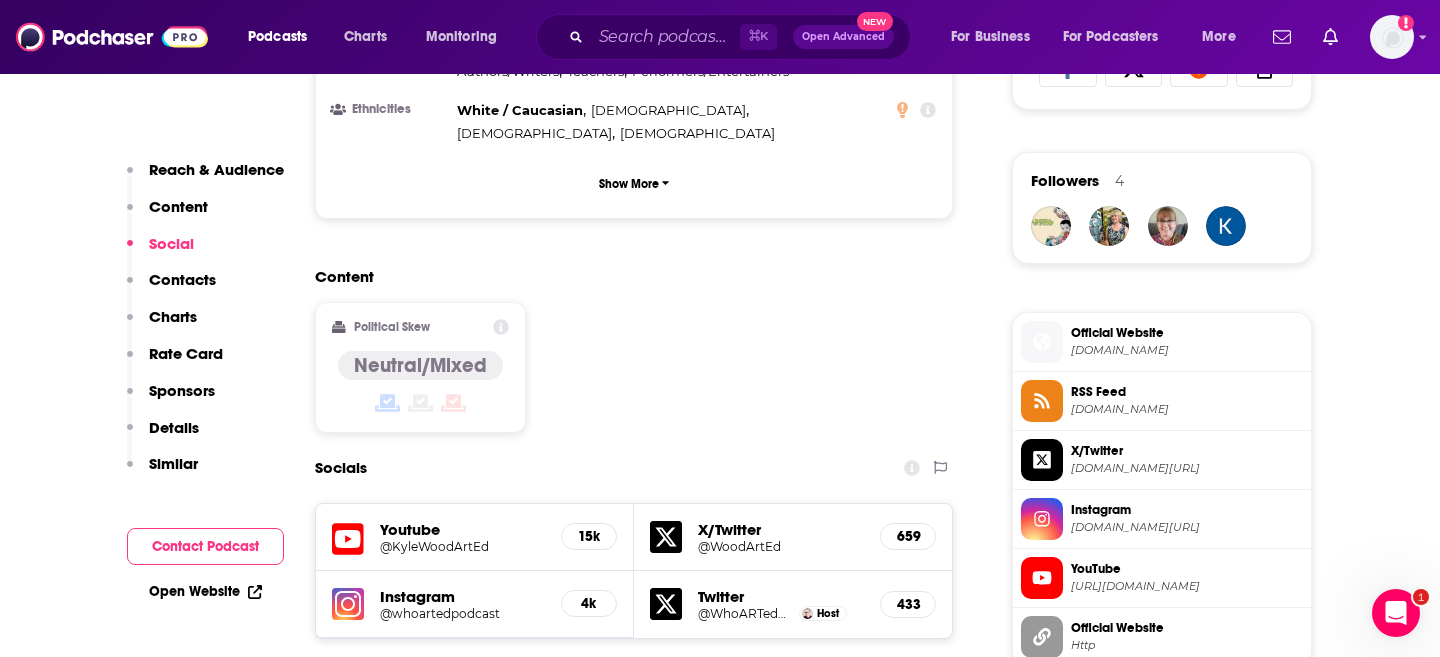click on "[DOMAIN_NAME][URL]" at bounding box center [1187, 527] 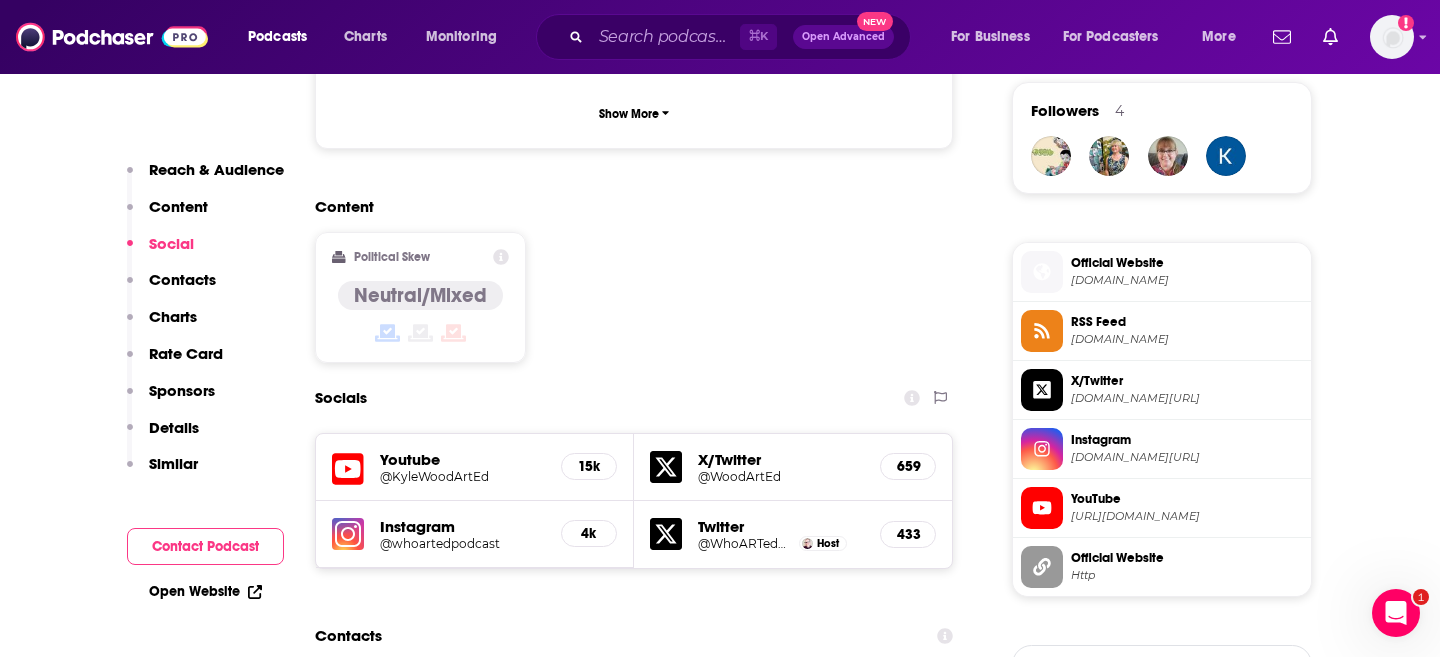 scroll, scrollTop: 1468, scrollLeft: 0, axis: vertical 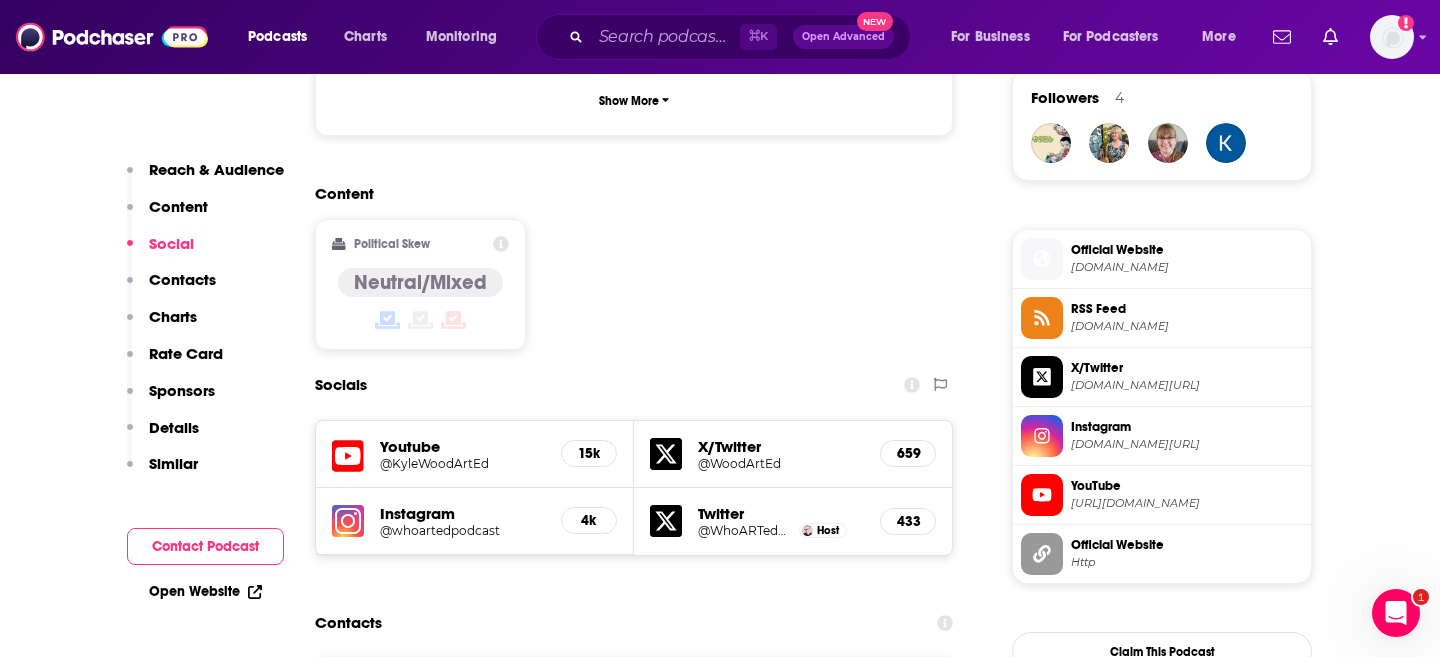 click on "YouTube" at bounding box center [1187, 486] 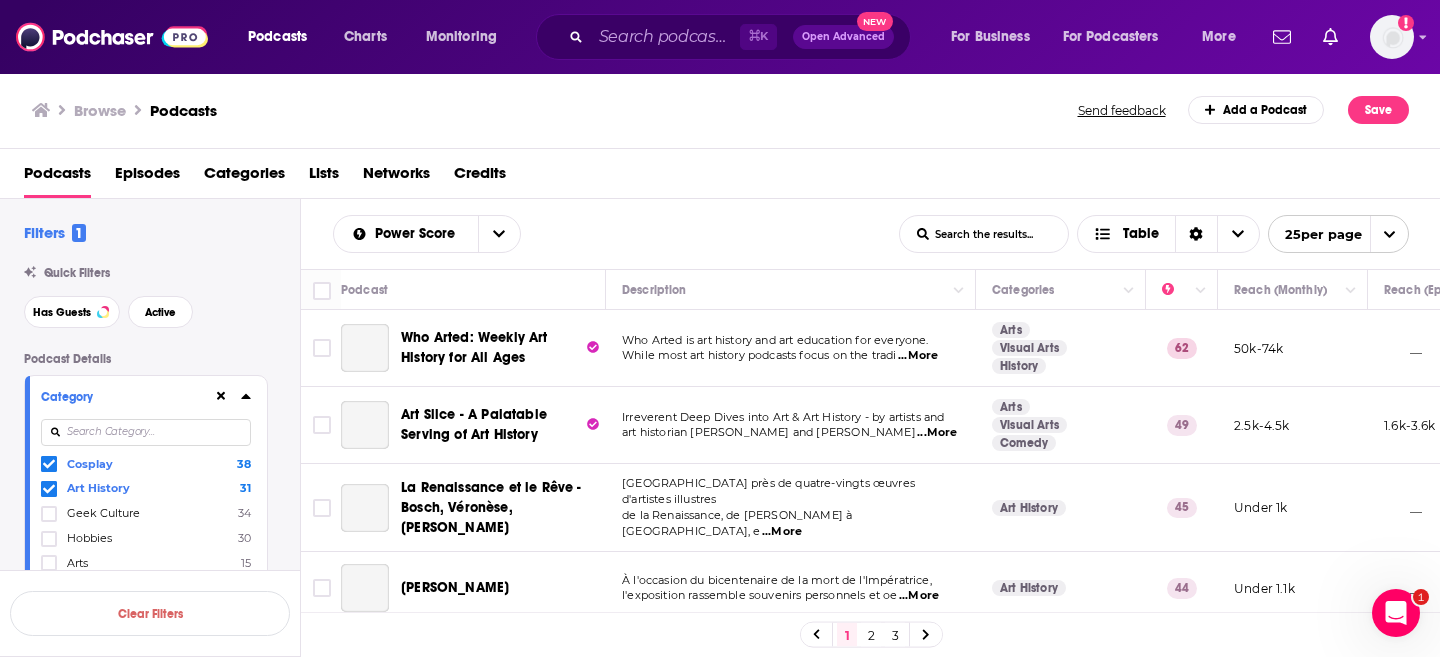 scroll, scrollTop: 0, scrollLeft: 0, axis: both 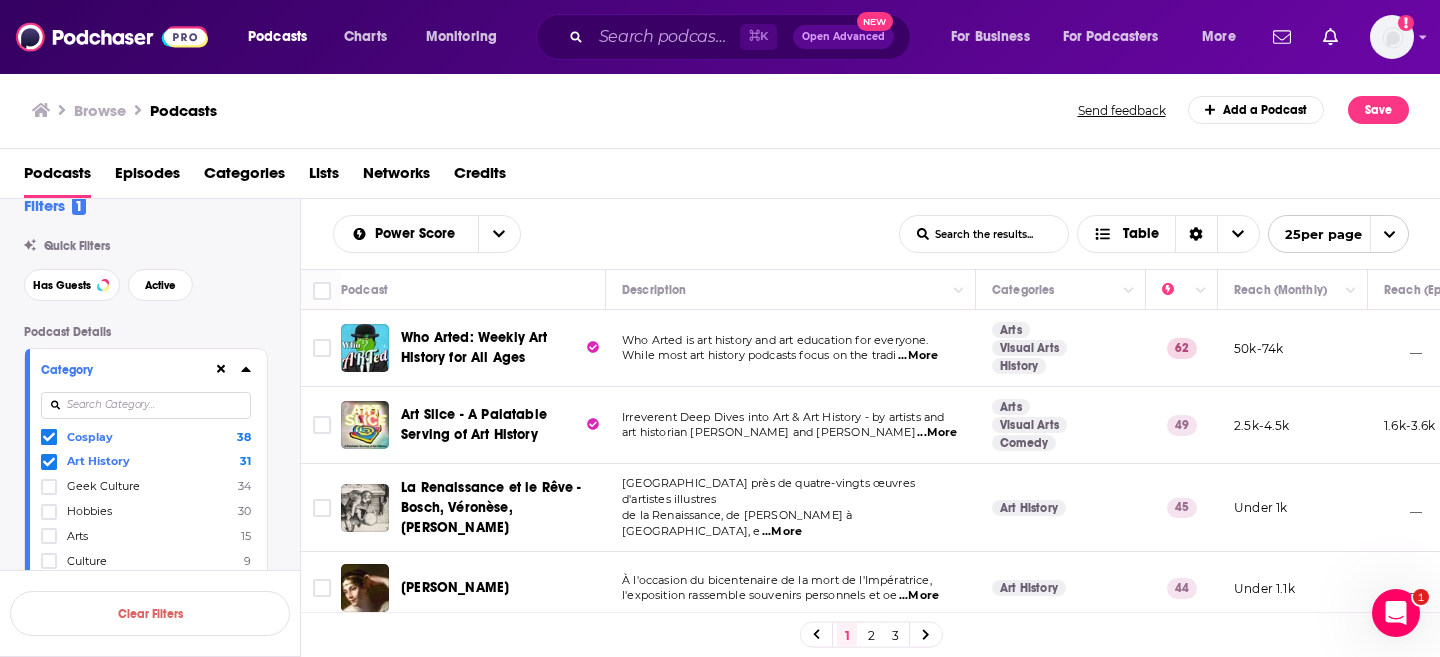 click 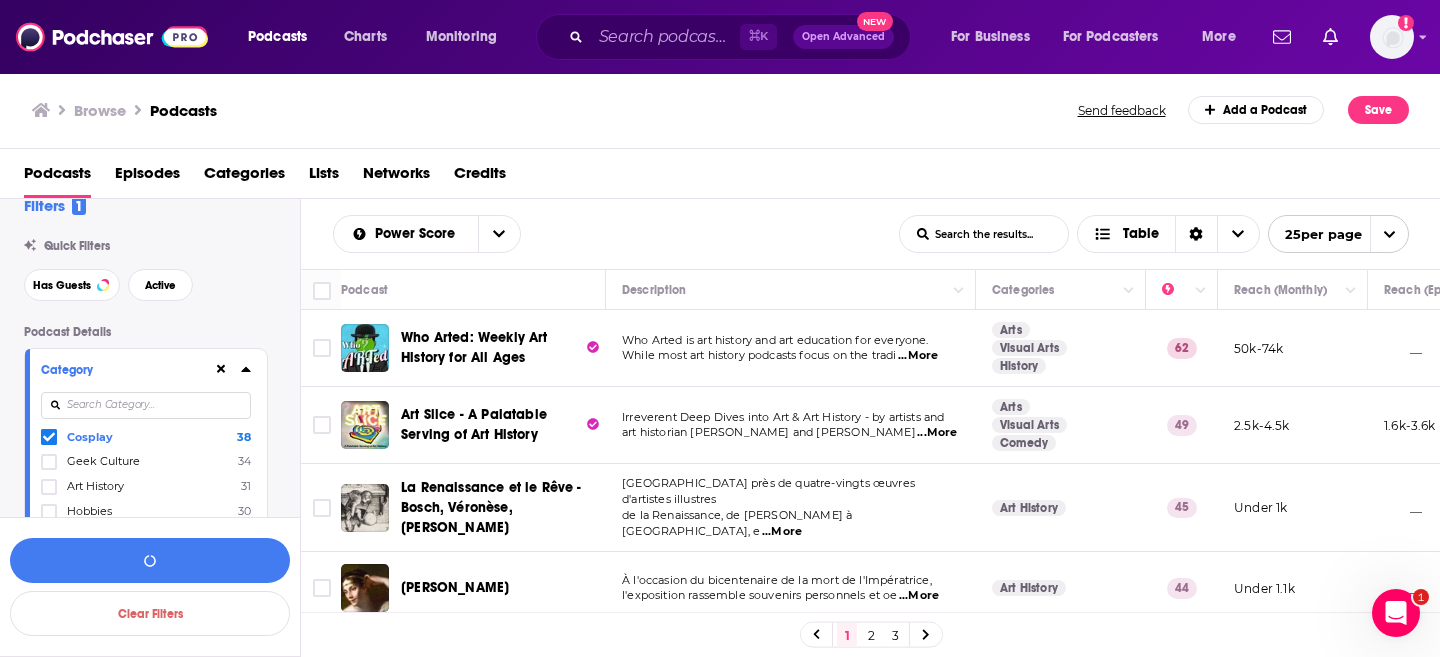 click at bounding box center (146, 405) 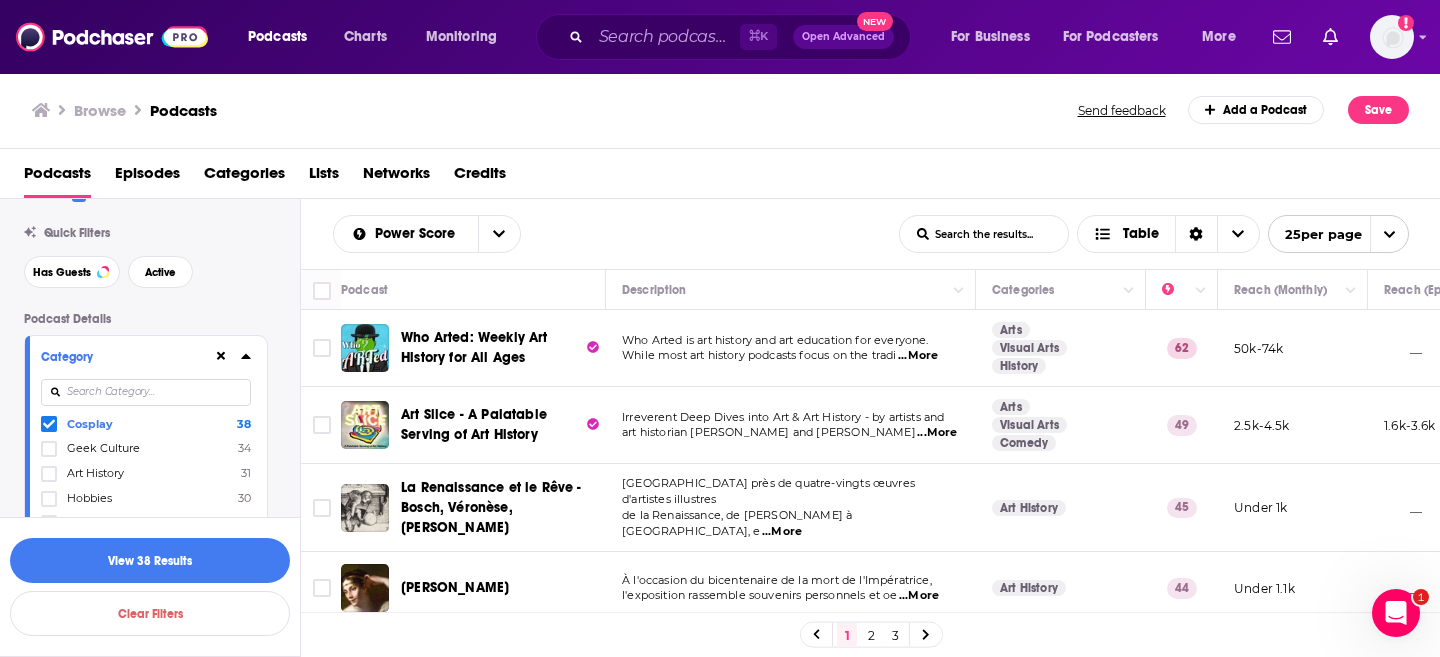 click 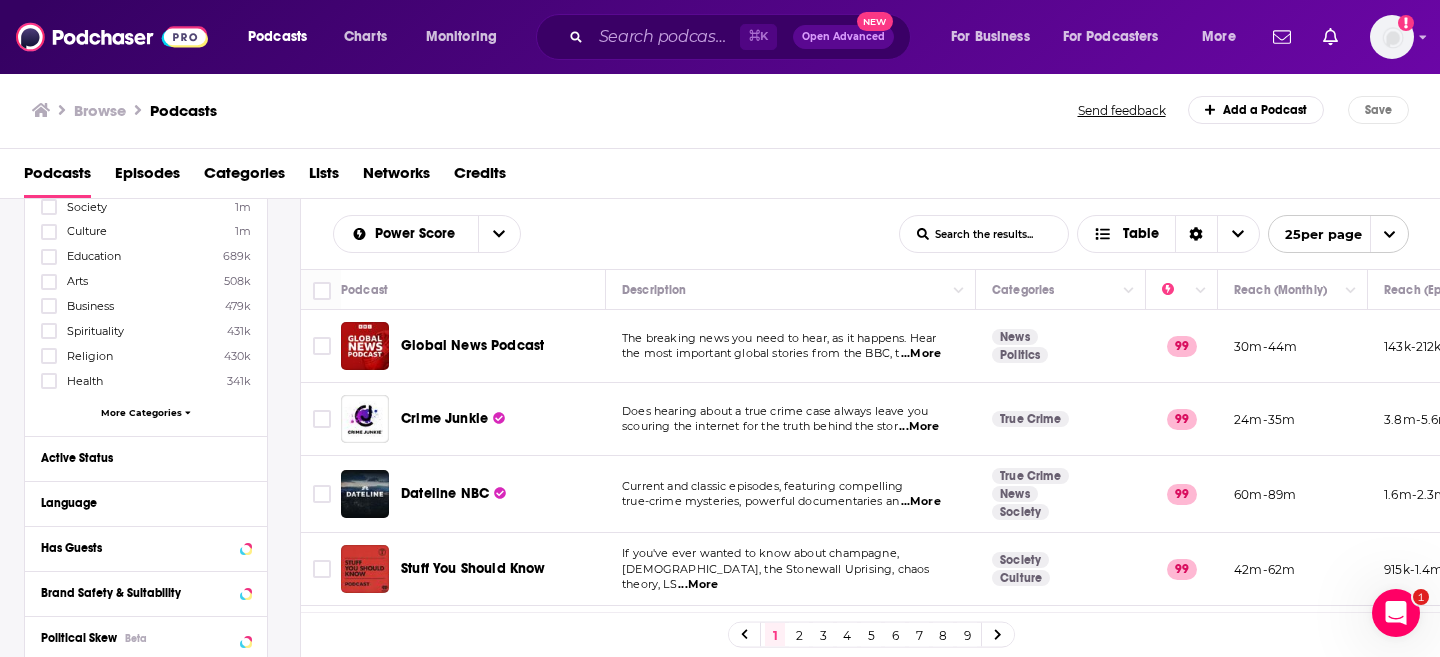 scroll, scrollTop: 285, scrollLeft: 0, axis: vertical 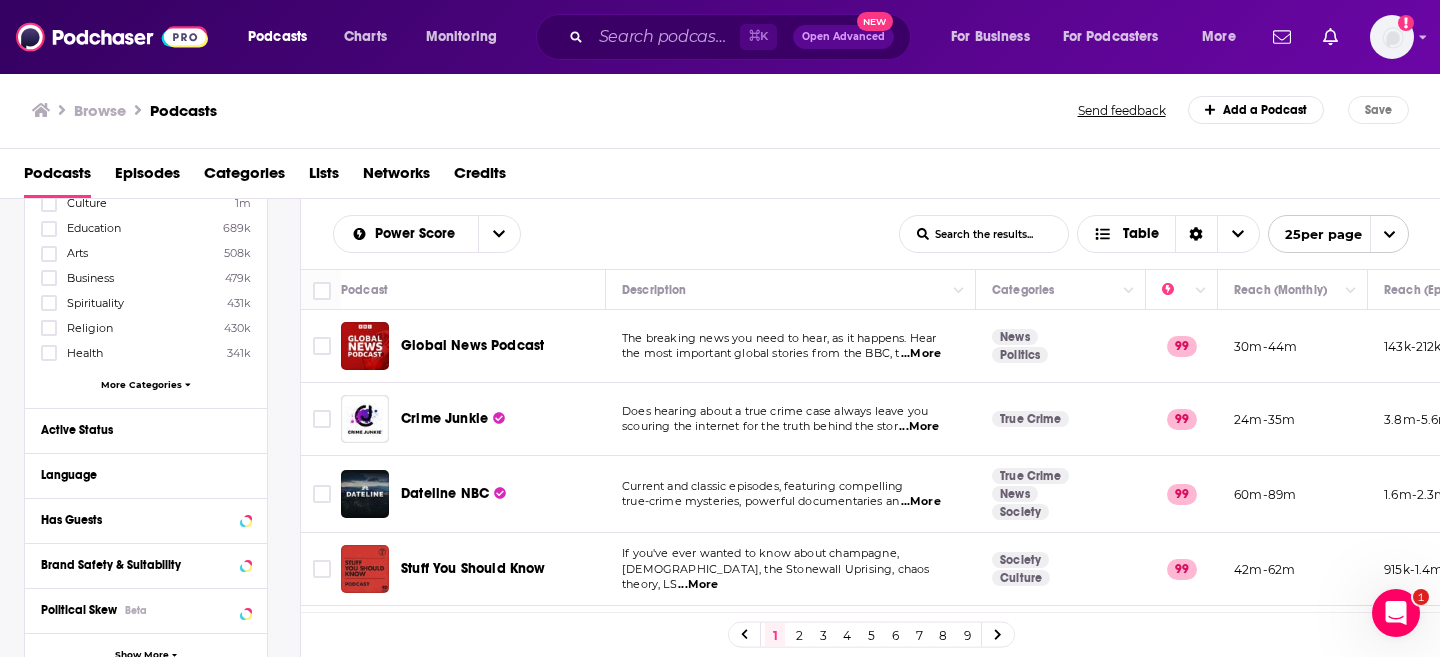 click on "More Categories" at bounding box center (141, 384) 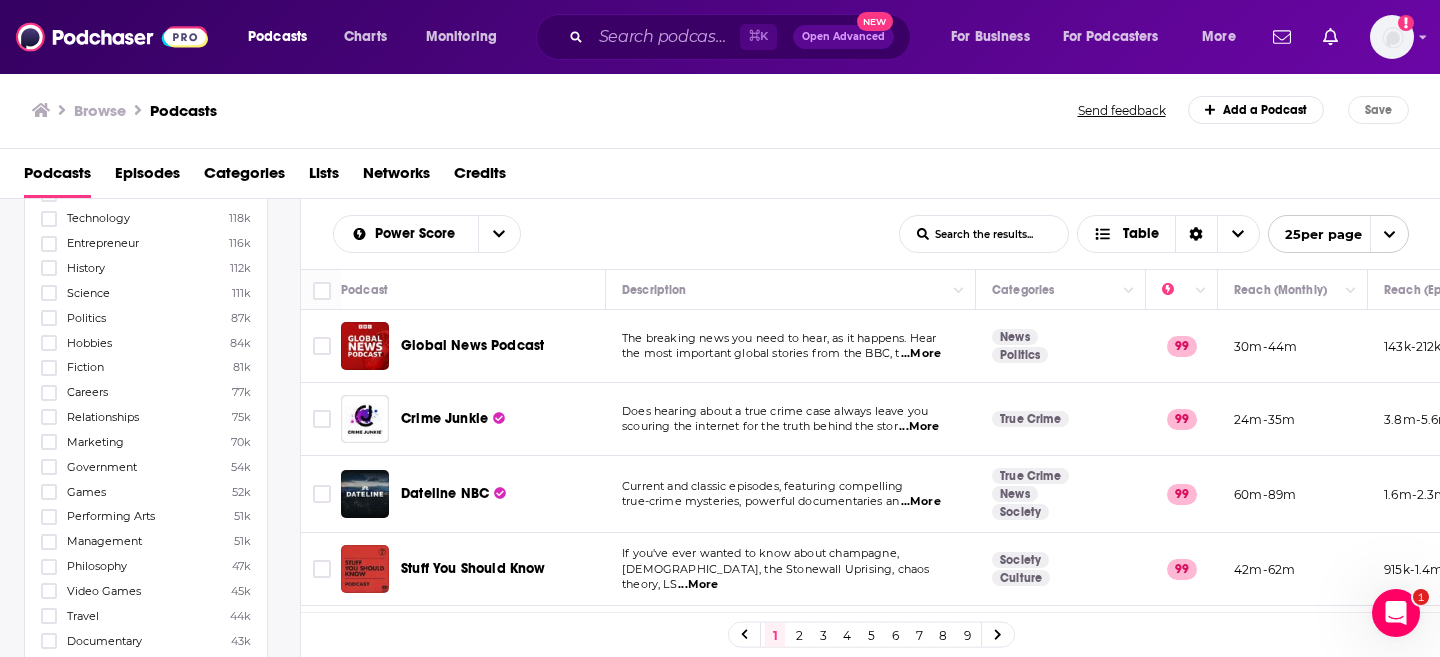 scroll, scrollTop: 769, scrollLeft: 0, axis: vertical 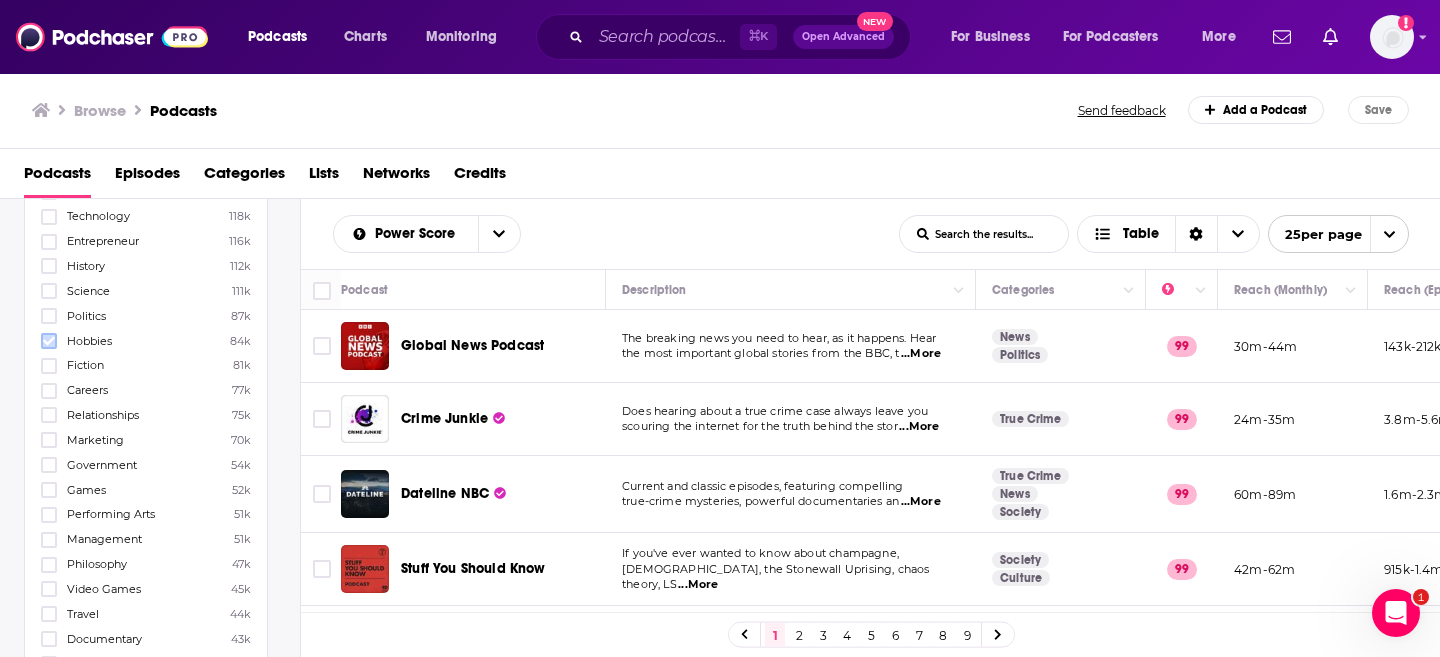 click 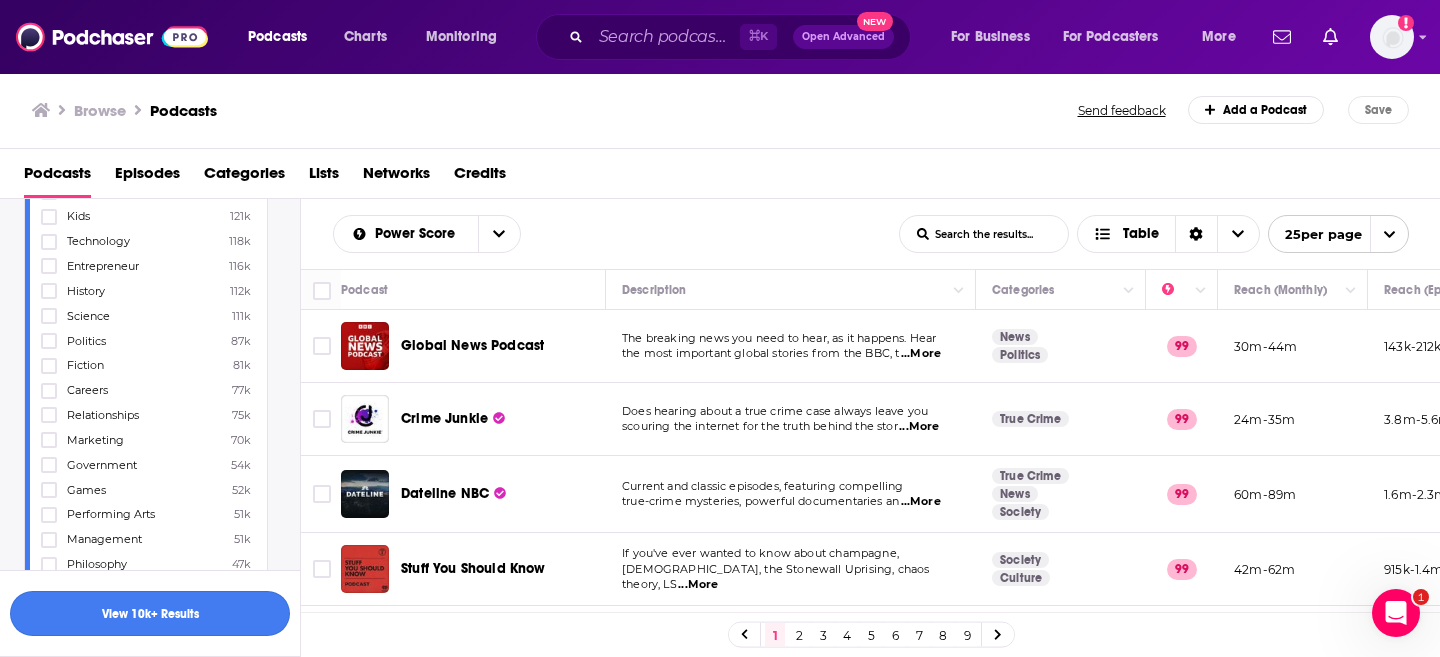click on "View 10k+ Results" at bounding box center (150, 613) 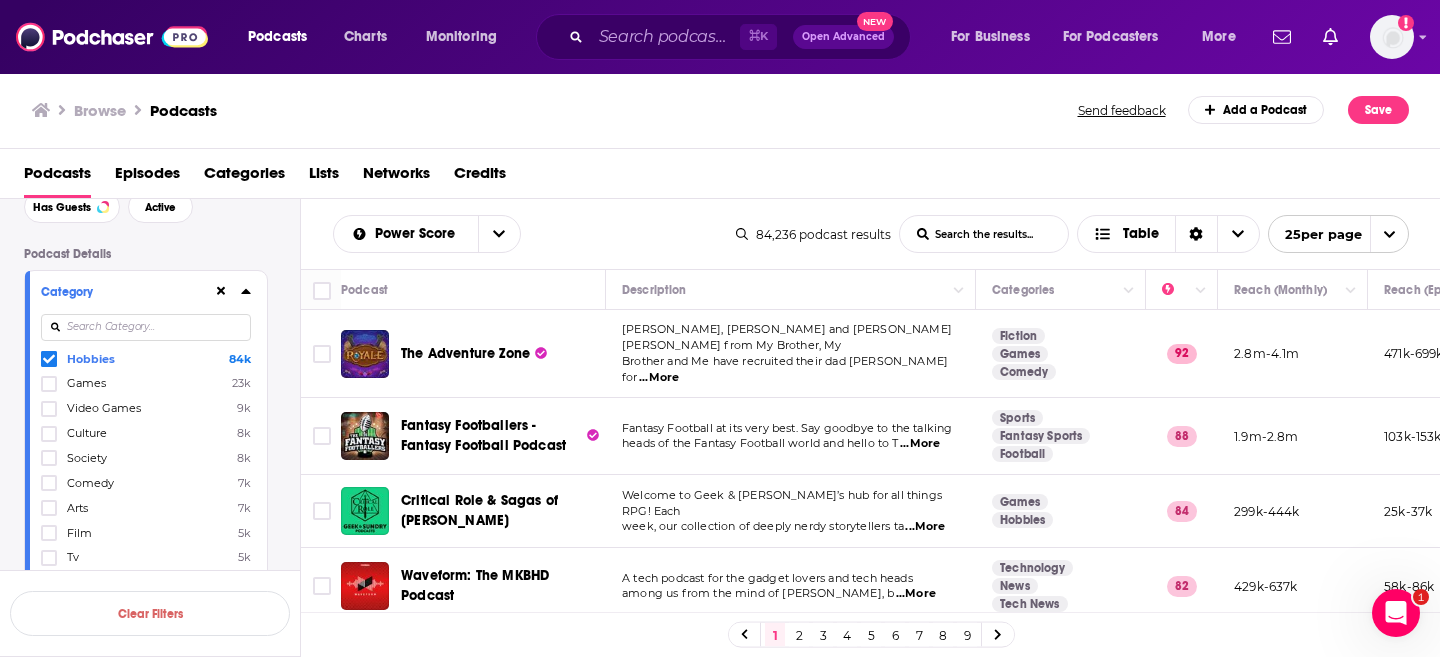 scroll, scrollTop: 0, scrollLeft: 0, axis: both 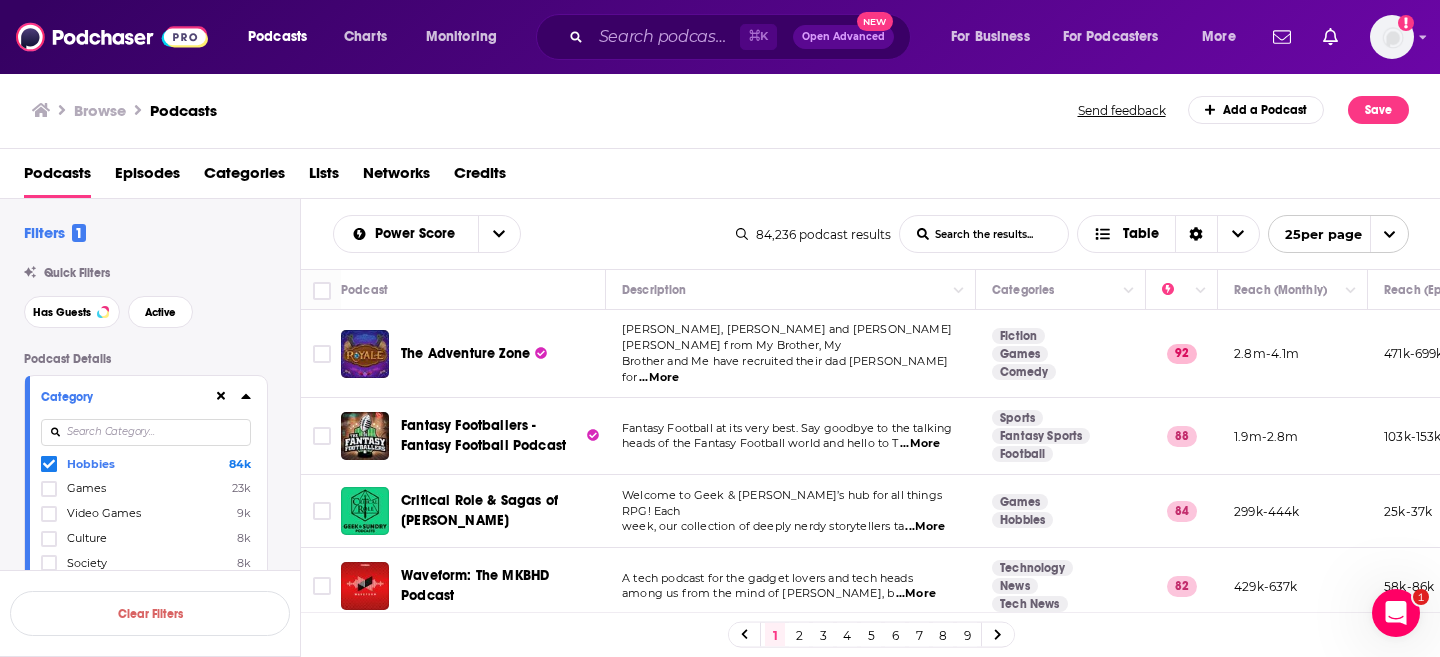 click at bounding box center (232, 396) 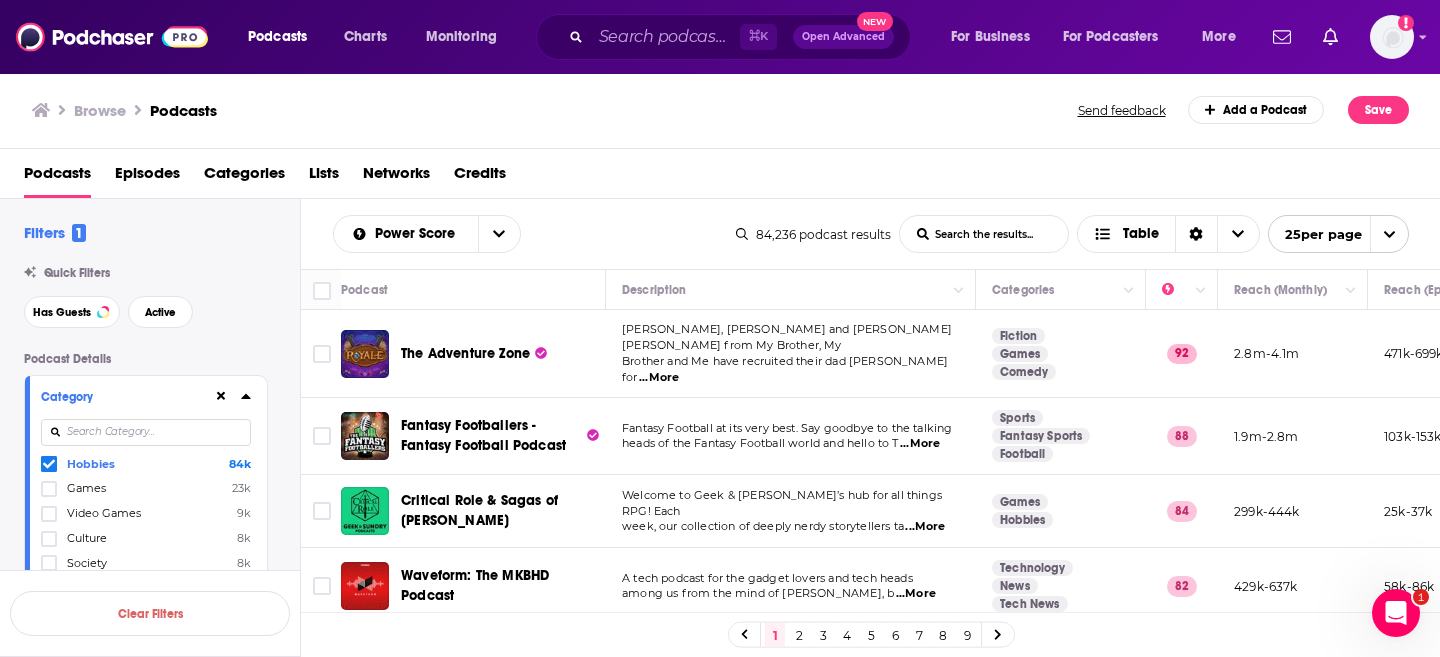 click 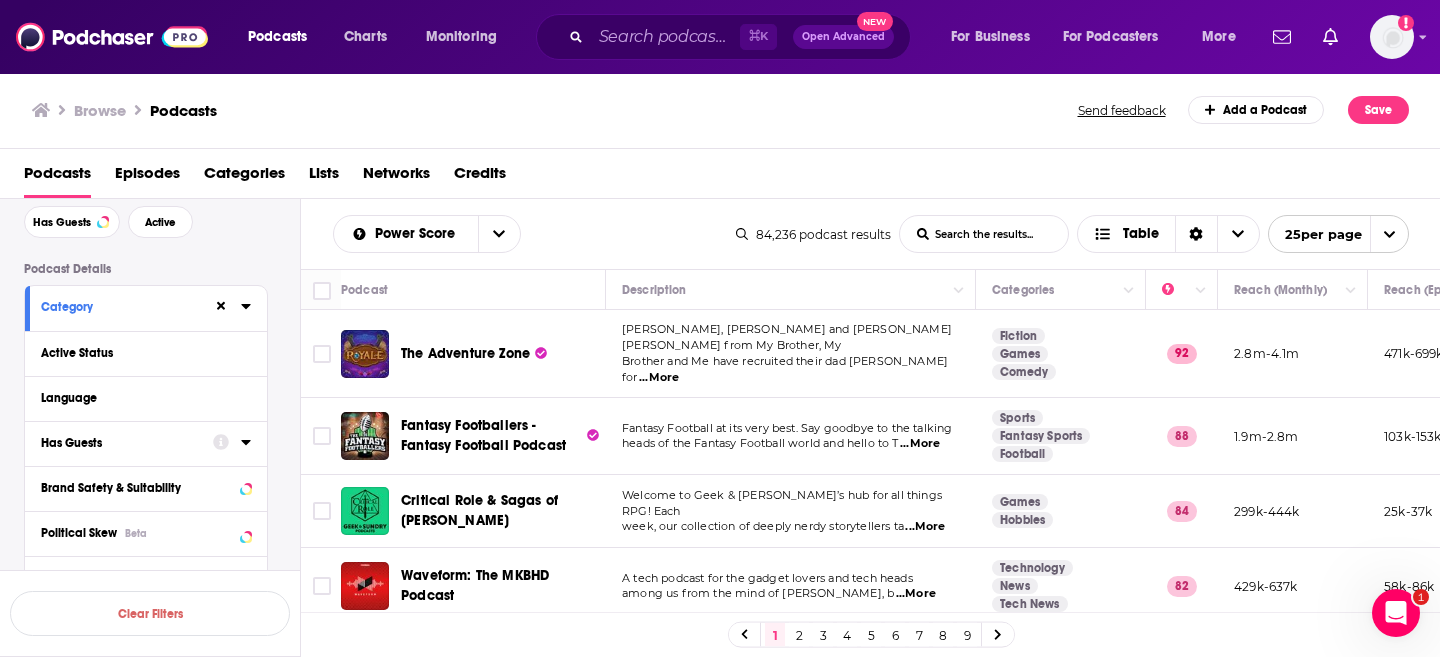 scroll, scrollTop: 115, scrollLeft: 0, axis: vertical 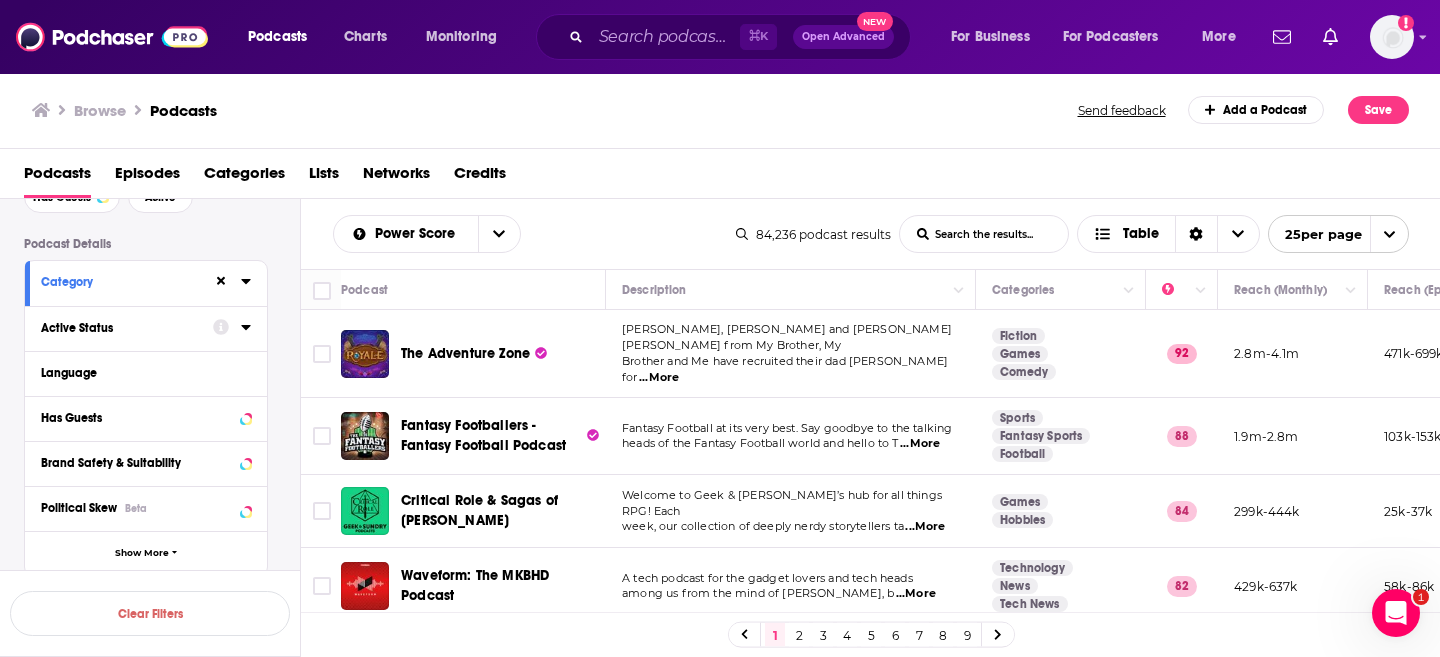 click on "Active Status" at bounding box center (127, 327) 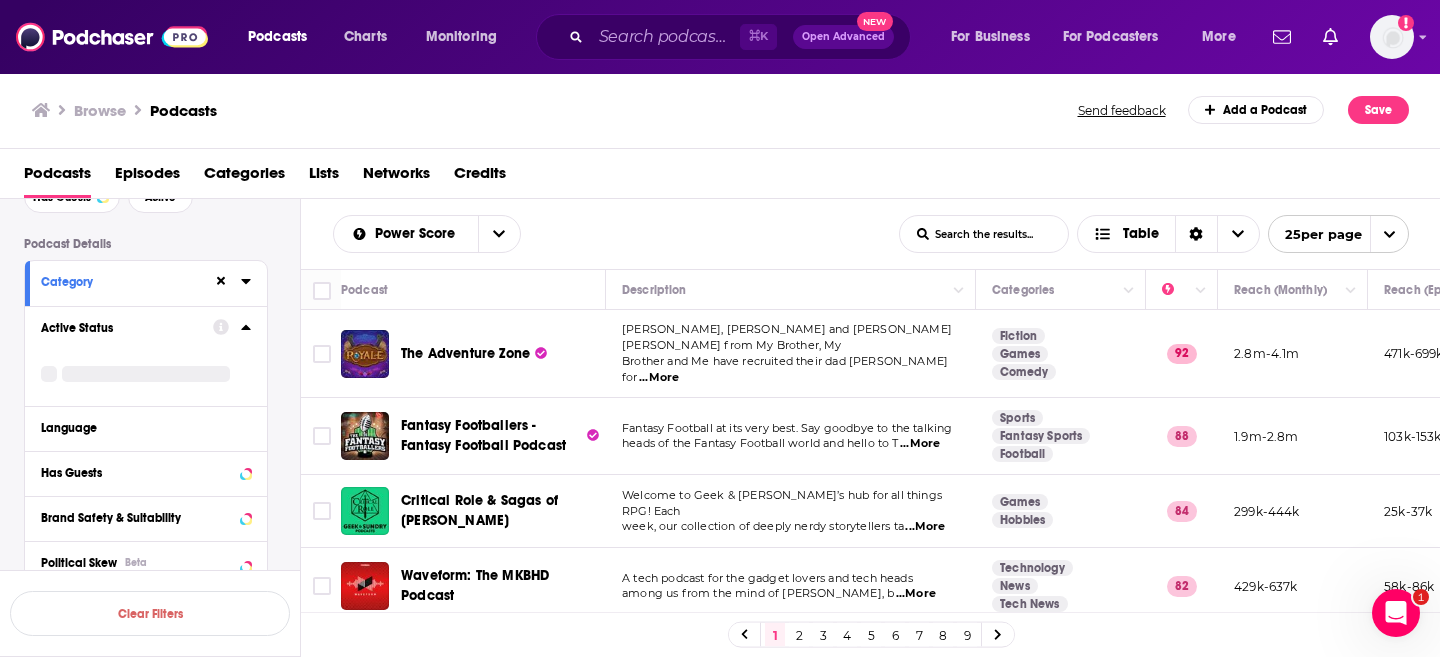 click on "Active Status" at bounding box center (120, 328) 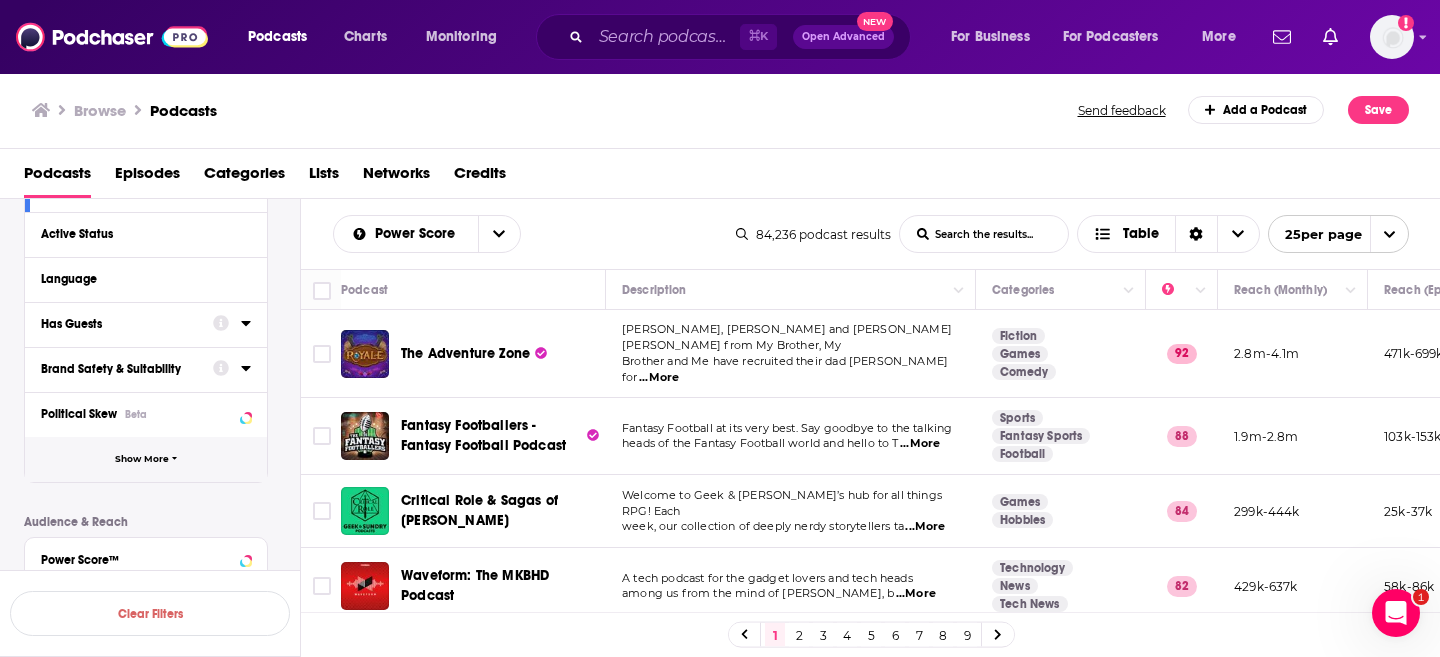 click on "Show More" at bounding box center [142, 459] 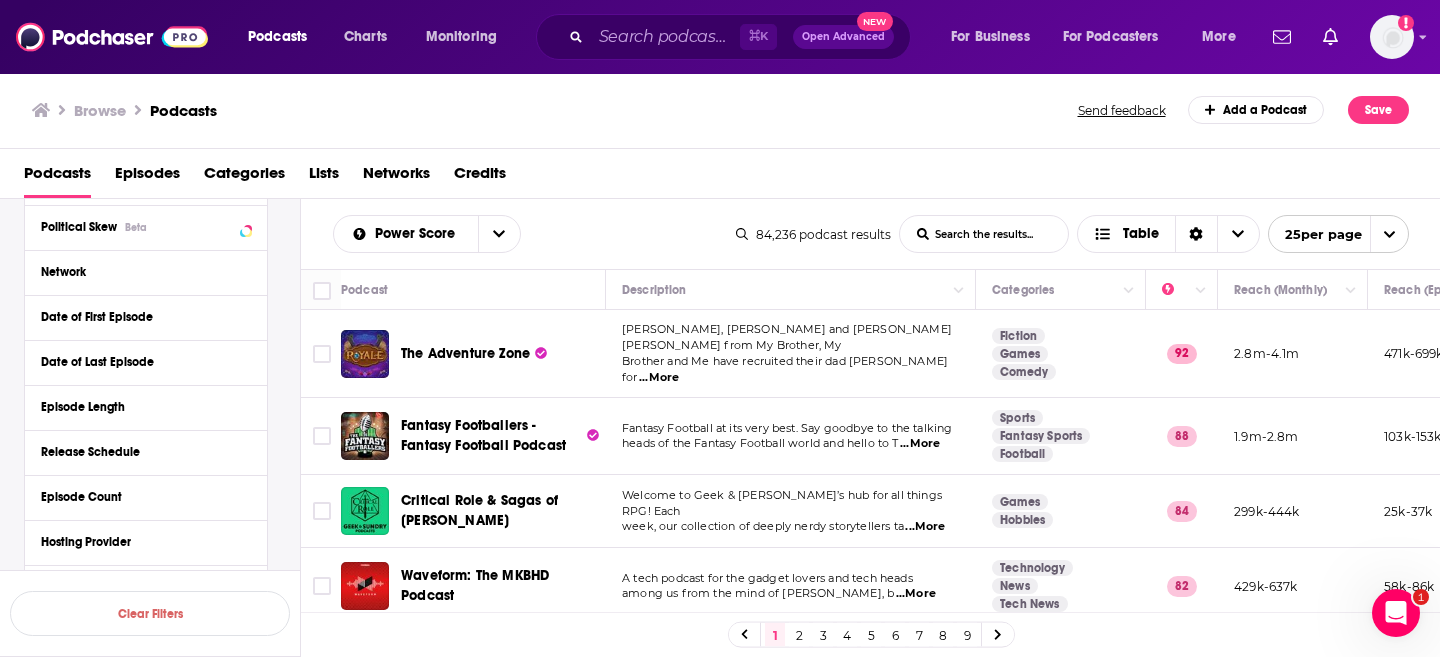 scroll, scrollTop: 415, scrollLeft: 0, axis: vertical 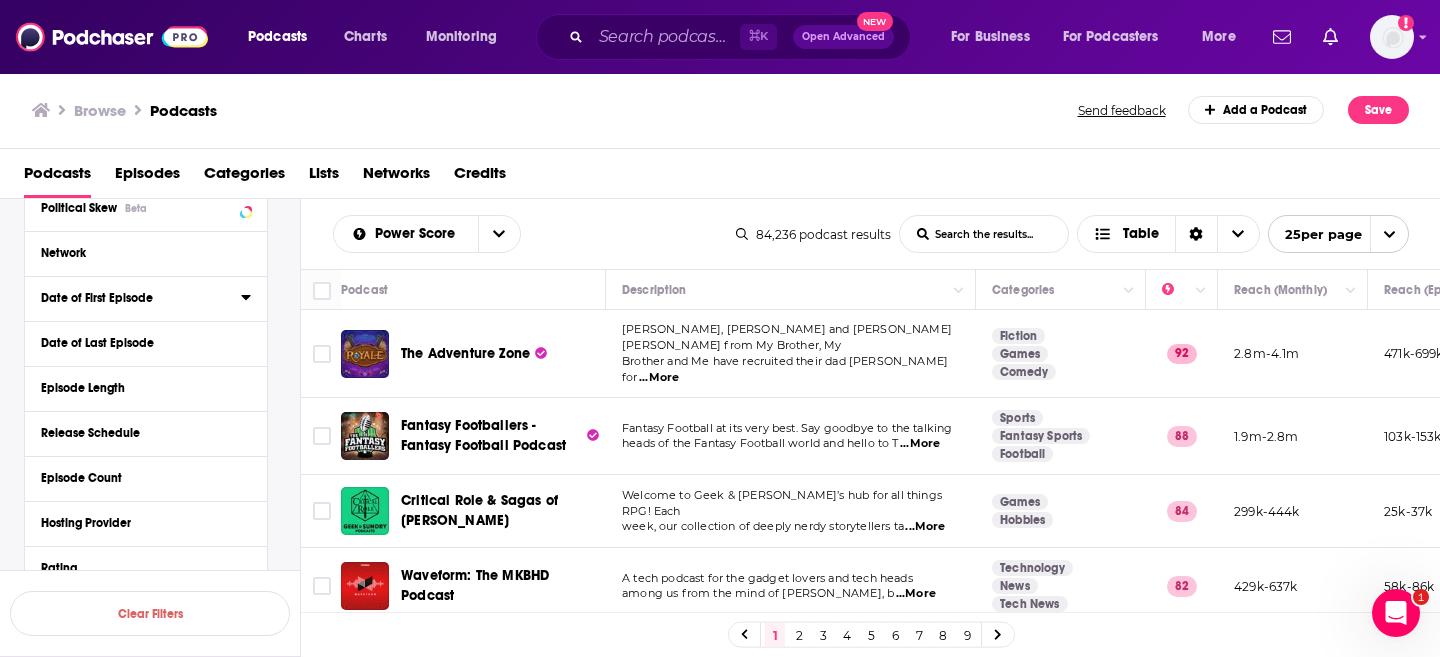 click on "Date of First Episode" at bounding box center [134, 298] 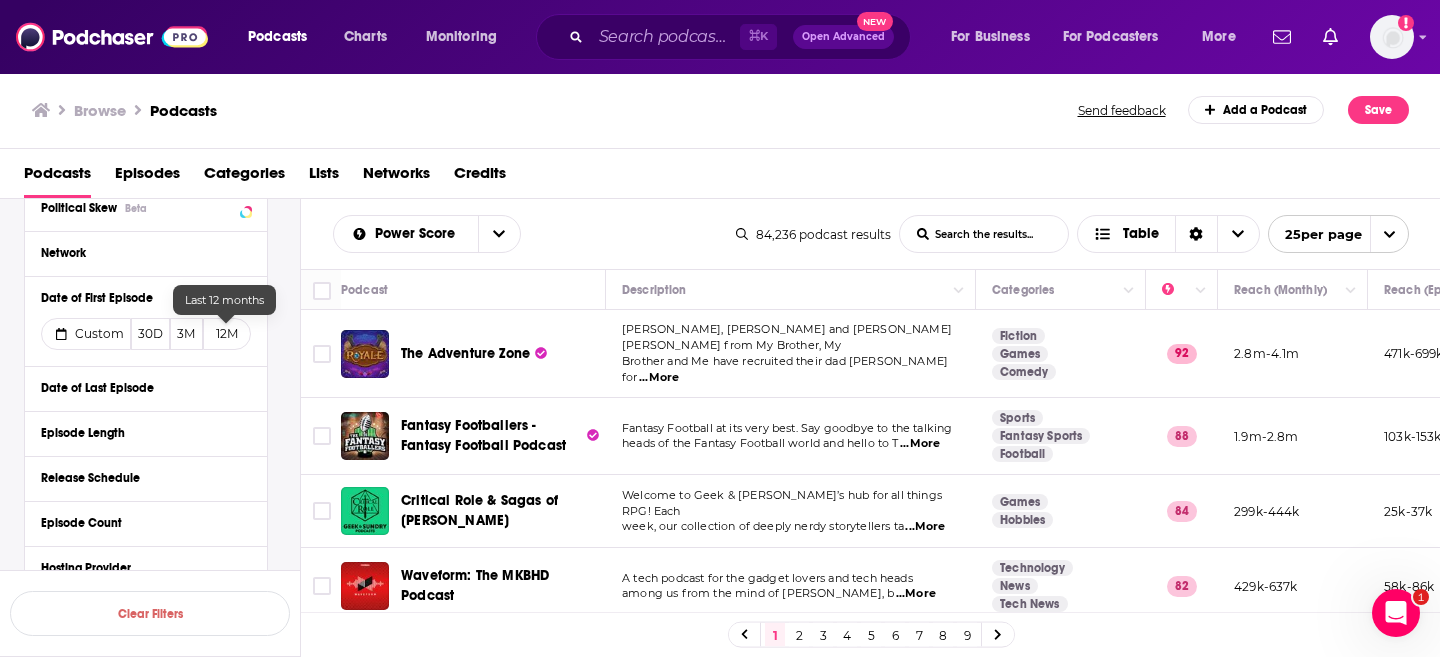 click on "12M" at bounding box center [227, 334] 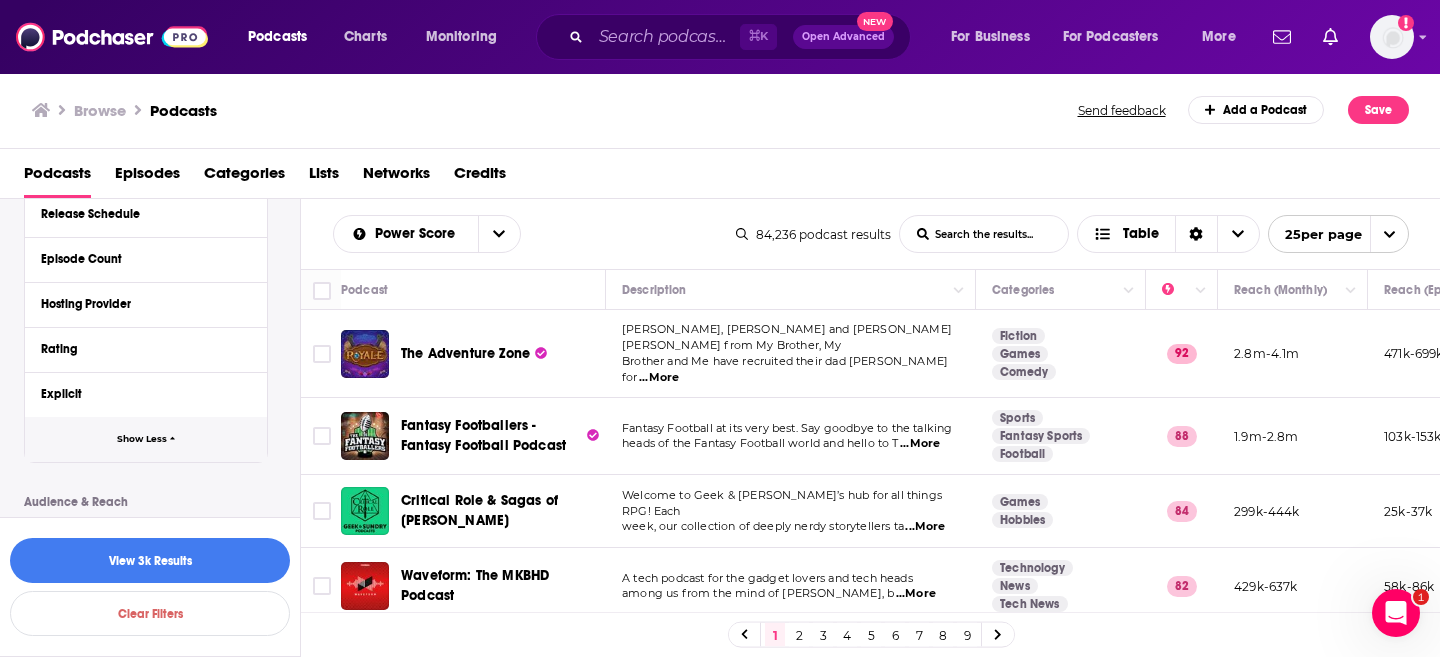 click on "Show Less" at bounding box center (142, 439) 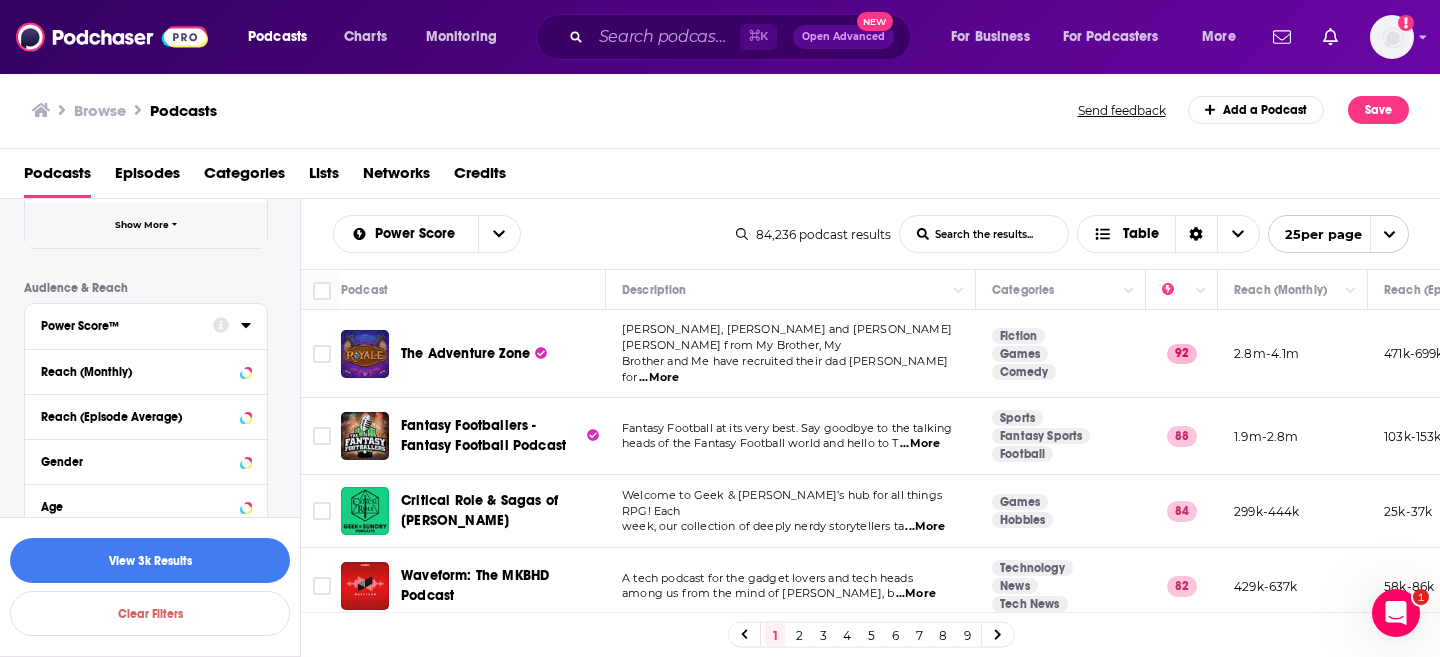 scroll, scrollTop: 433, scrollLeft: 0, axis: vertical 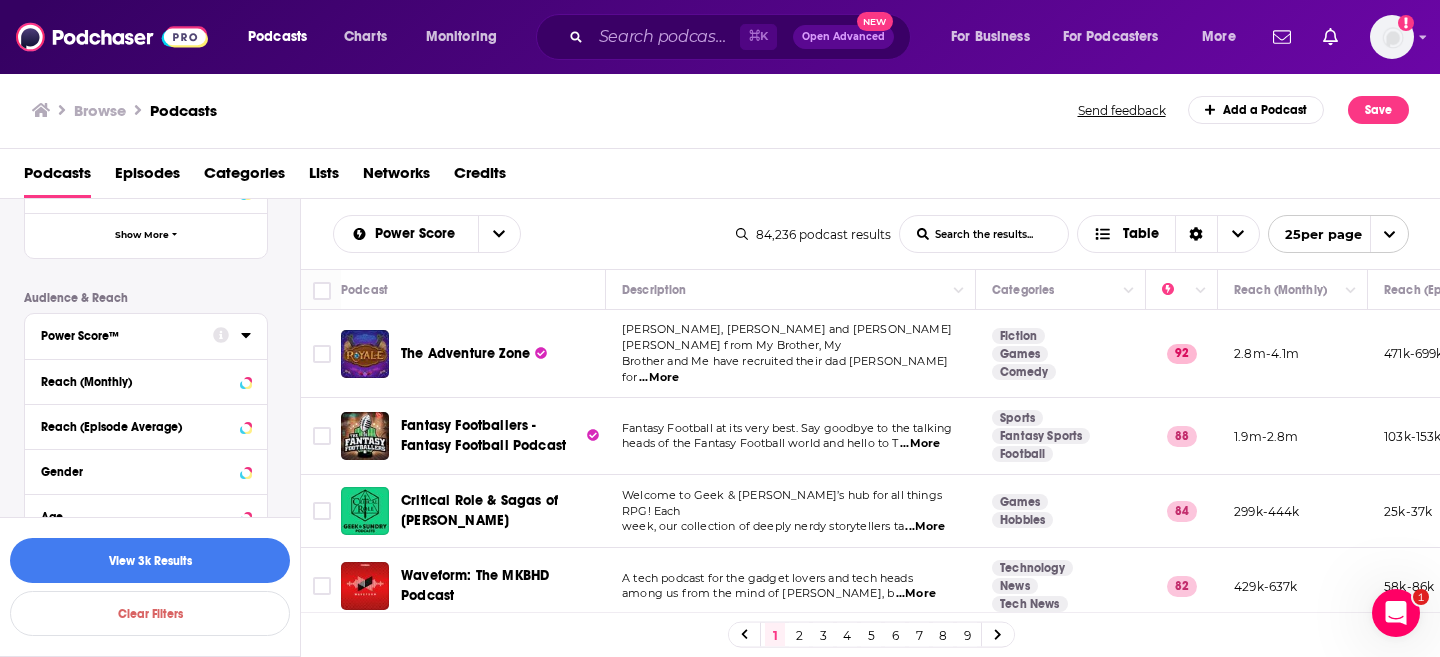 click on "Power Score™" at bounding box center [127, 334] 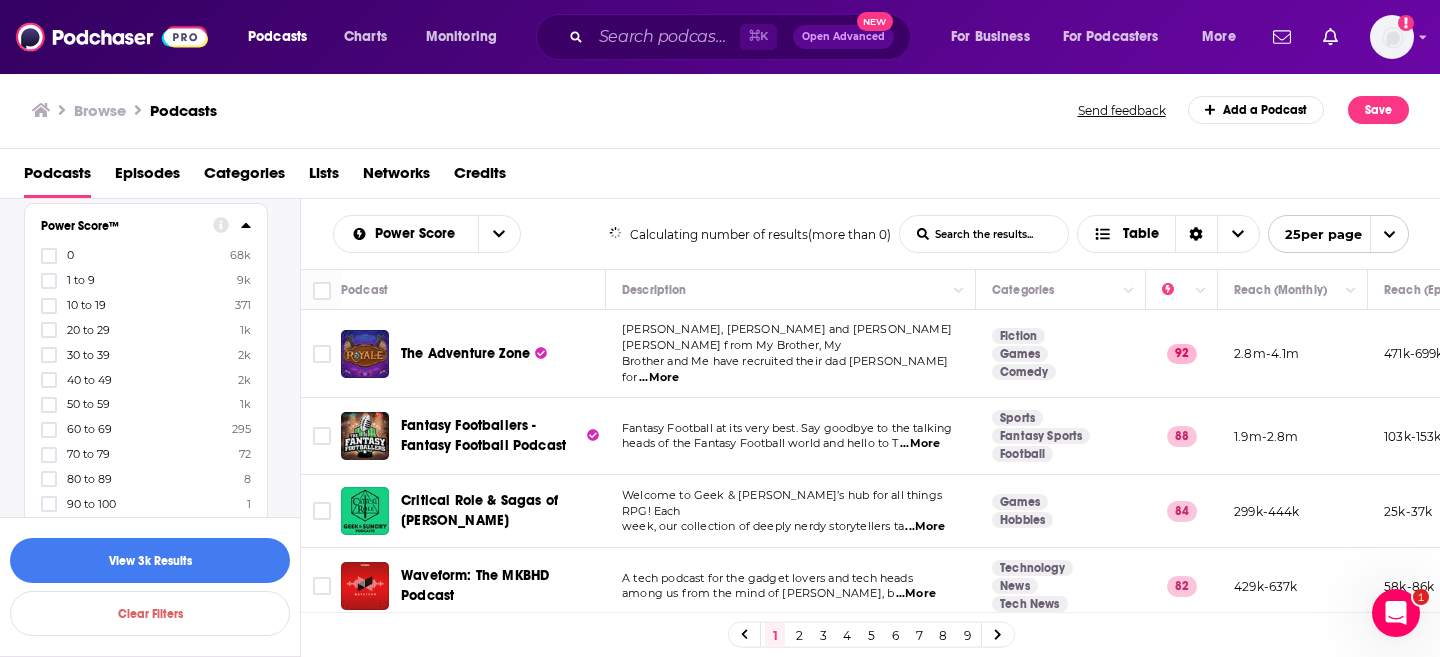 scroll, scrollTop: 539, scrollLeft: 0, axis: vertical 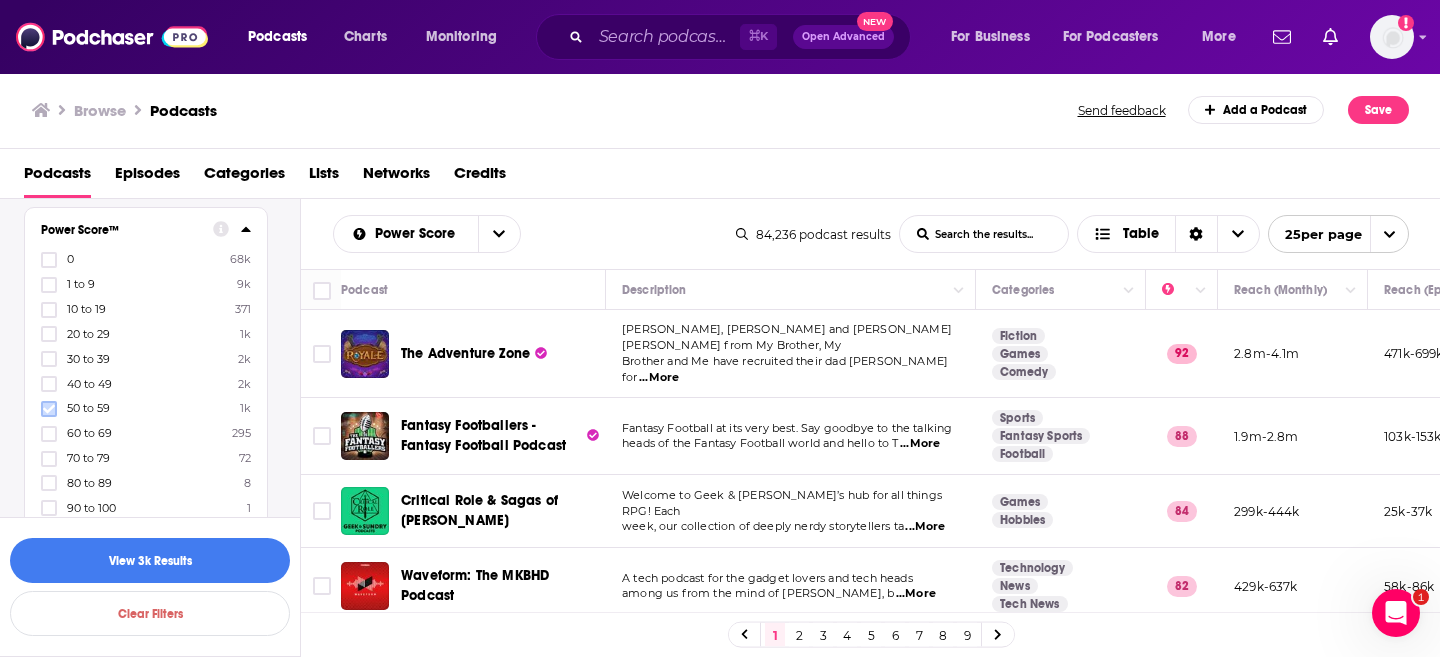 click 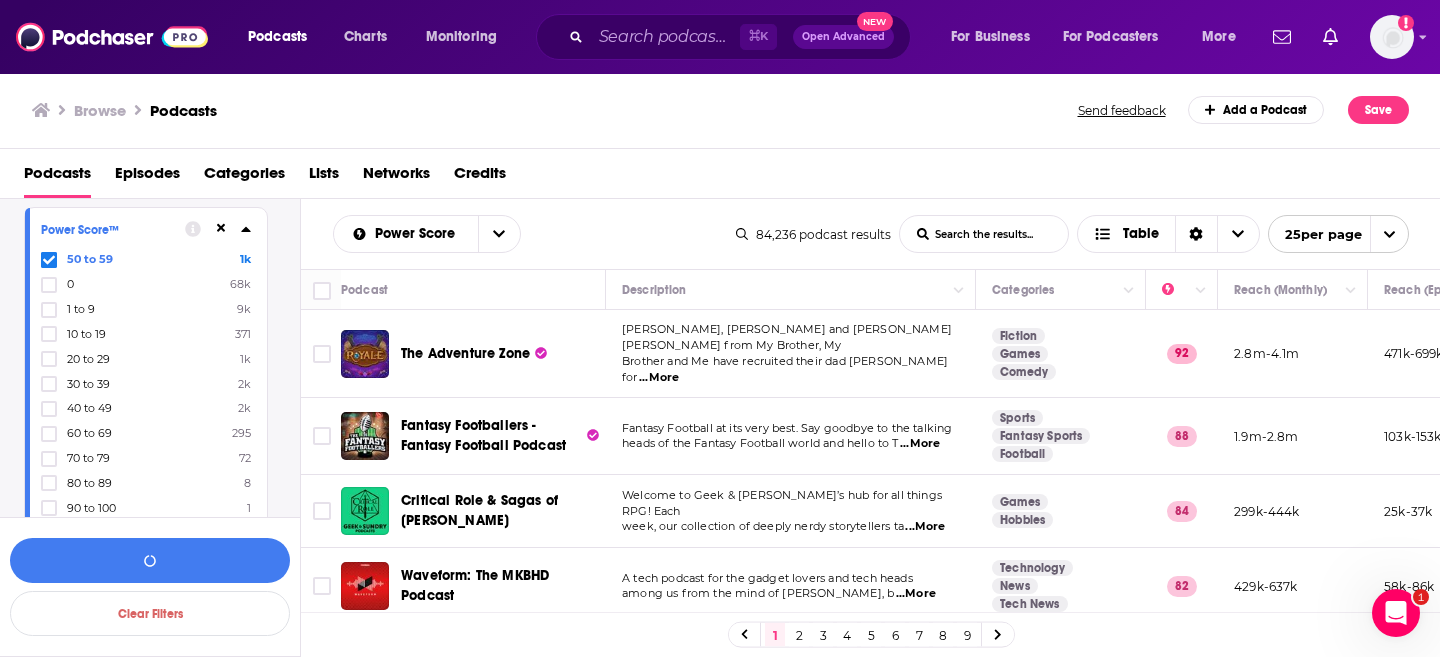 scroll, scrollTop: 566, scrollLeft: 0, axis: vertical 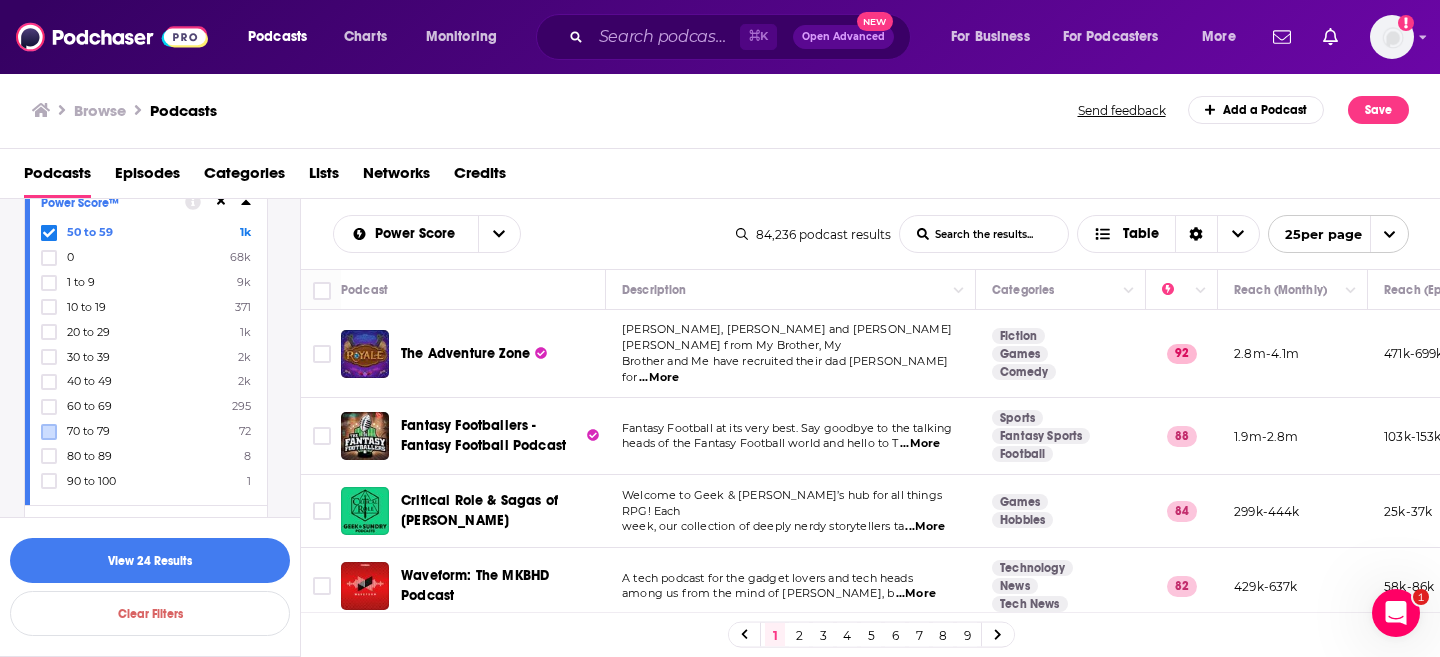 drag, startPoint x: 49, startPoint y: 403, endPoint x: 45, endPoint y: 423, distance: 20.396078 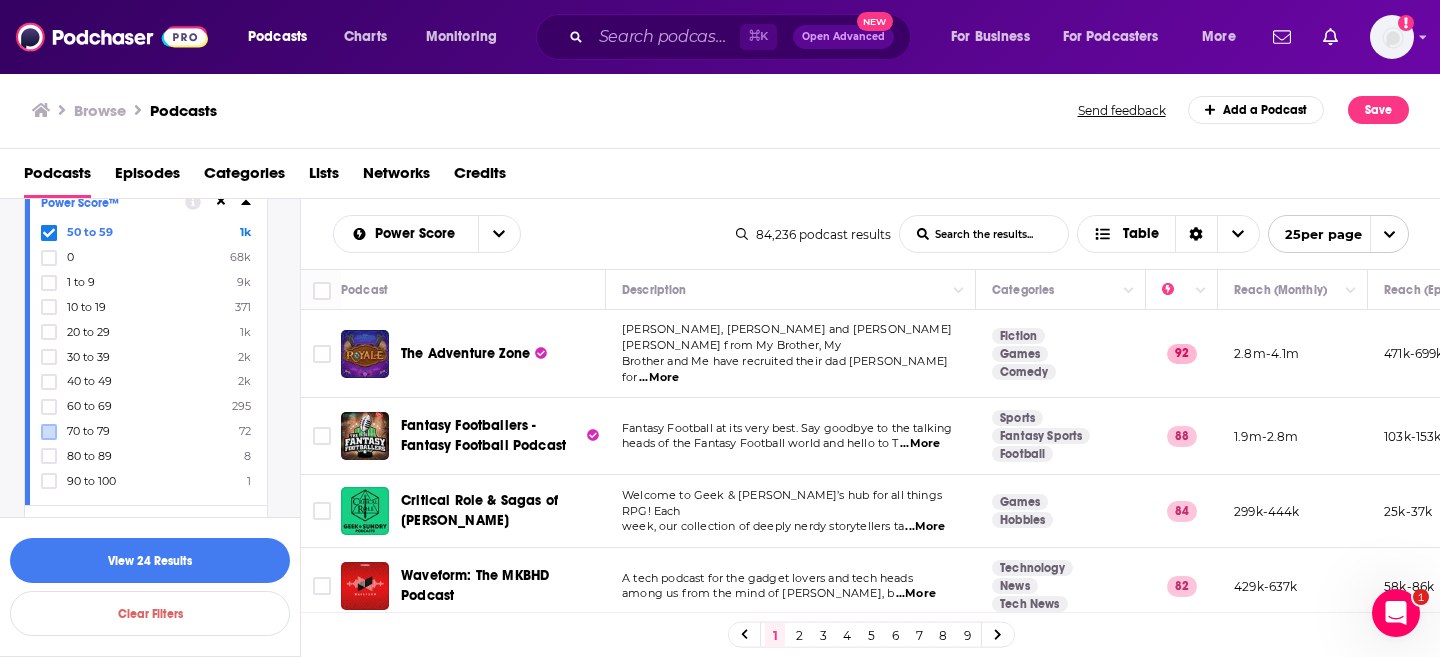 click 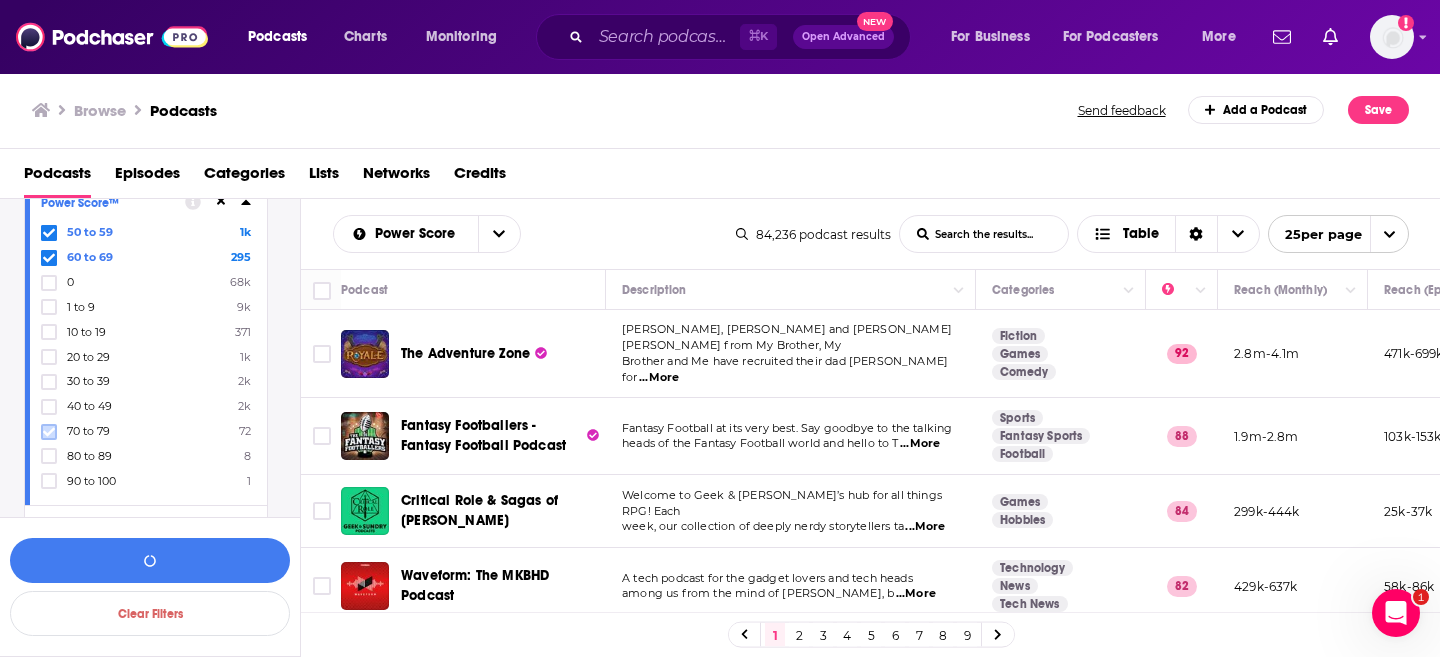 click 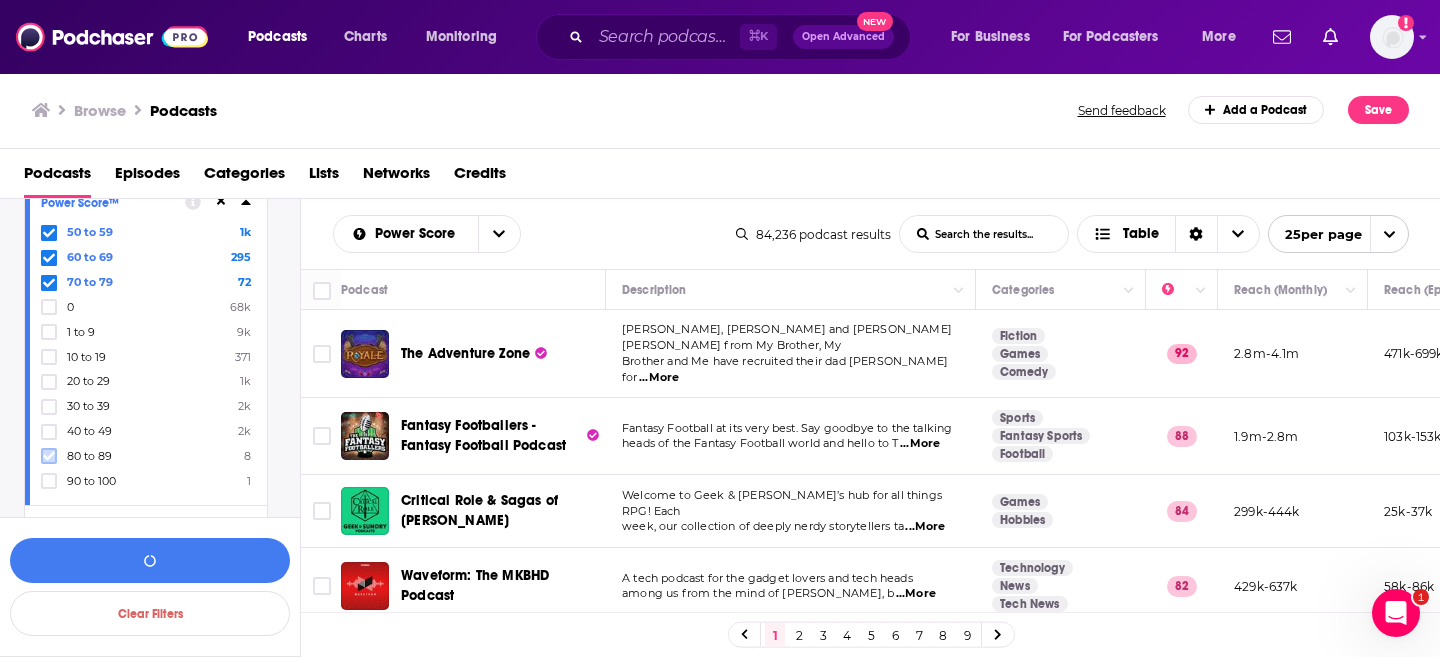 click 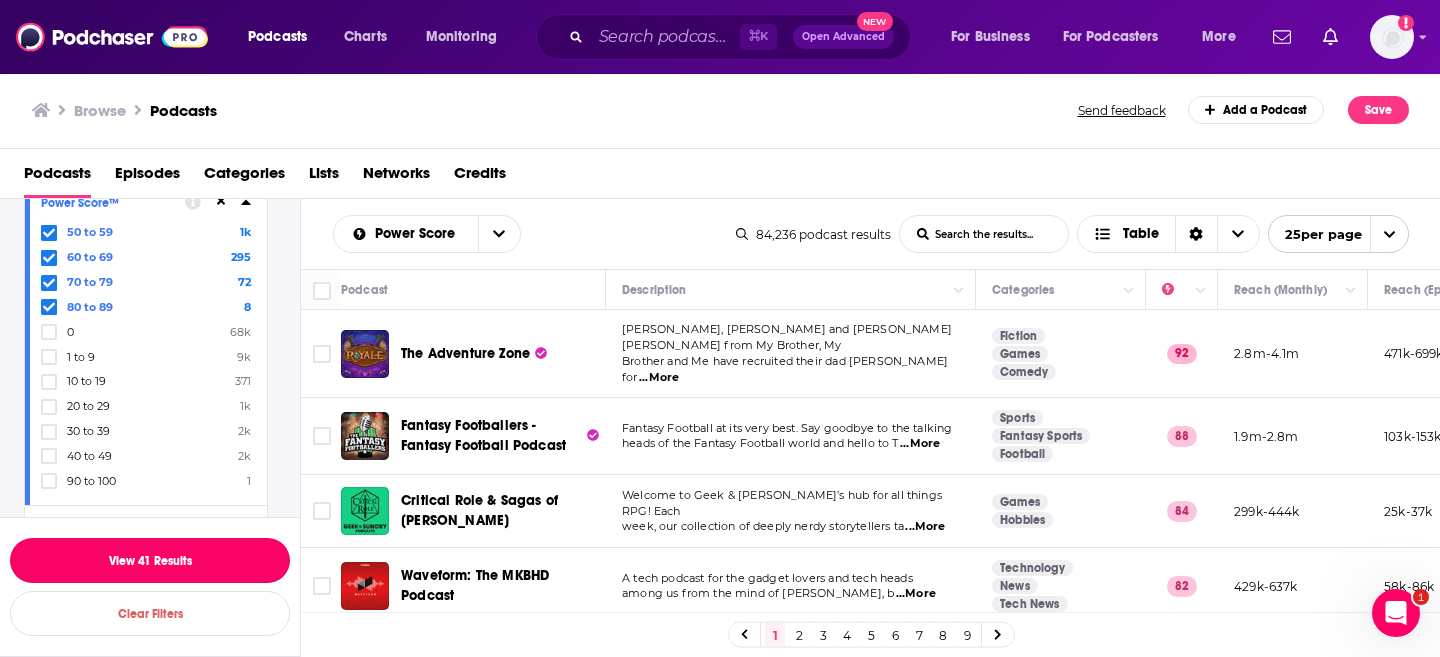 click on "View 41 Results" at bounding box center [150, 560] 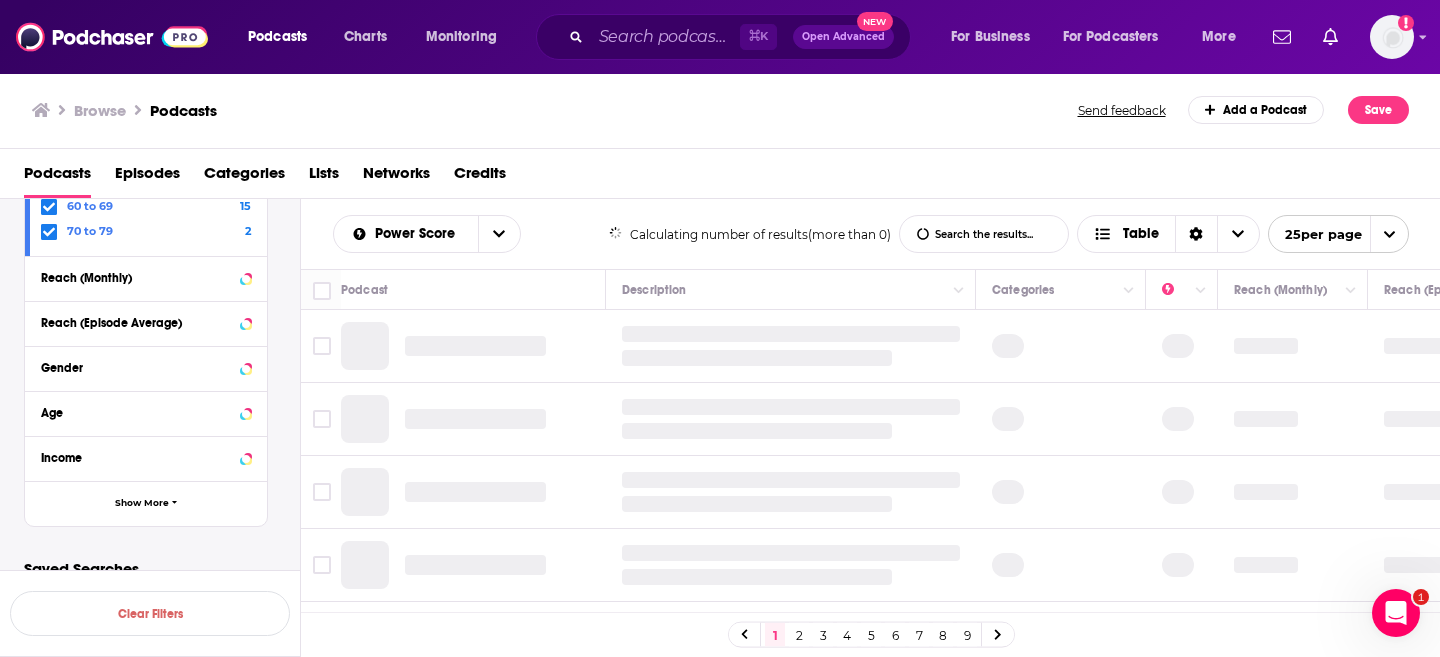 scroll, scrollTop: 634, scrollLeft: 0, axis: vertical 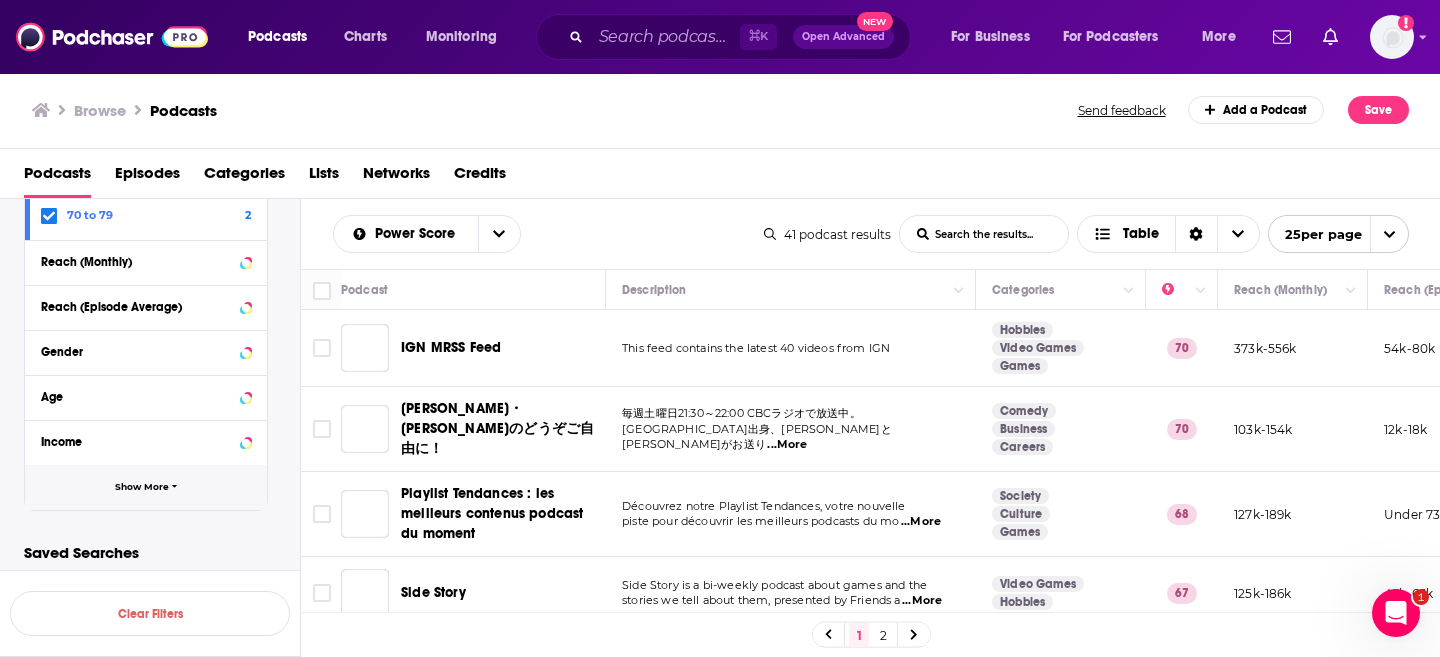 click on "Show More" at bounding box center [142, 487] 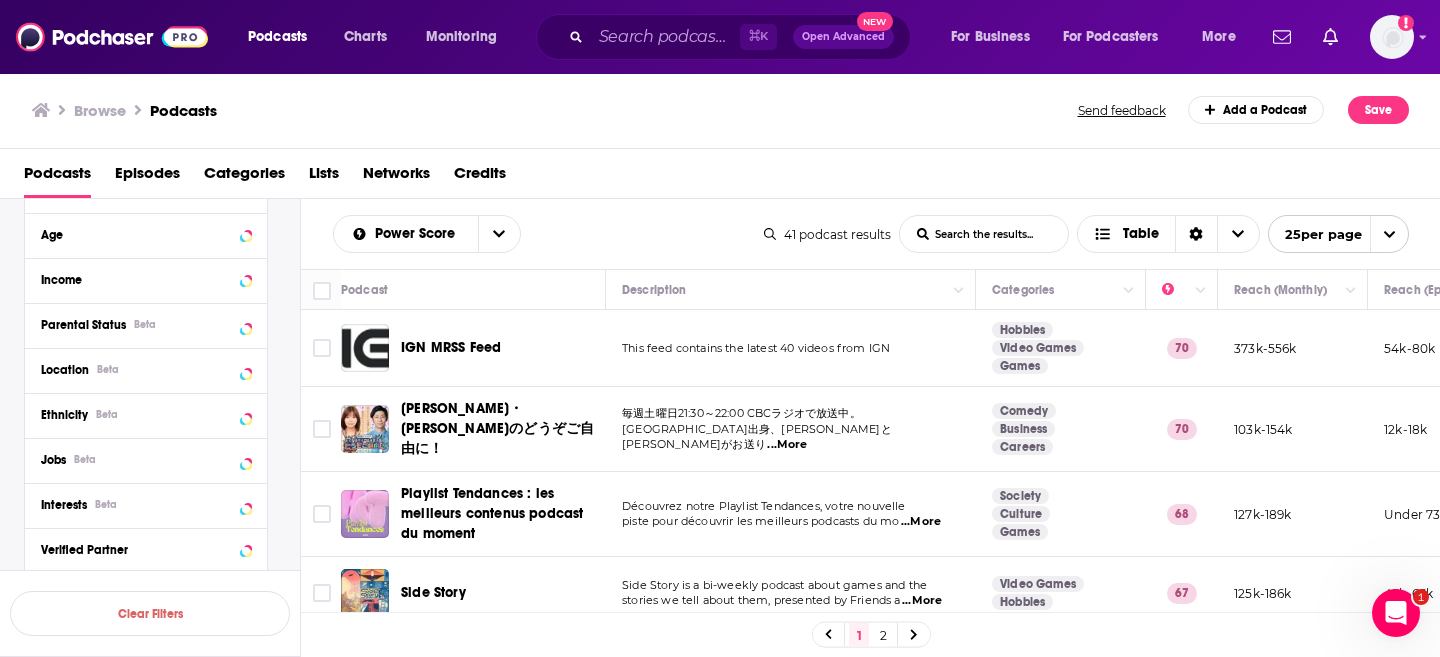 scroll, scrollTop: 788, scrollLeft: 0, axis: vertical 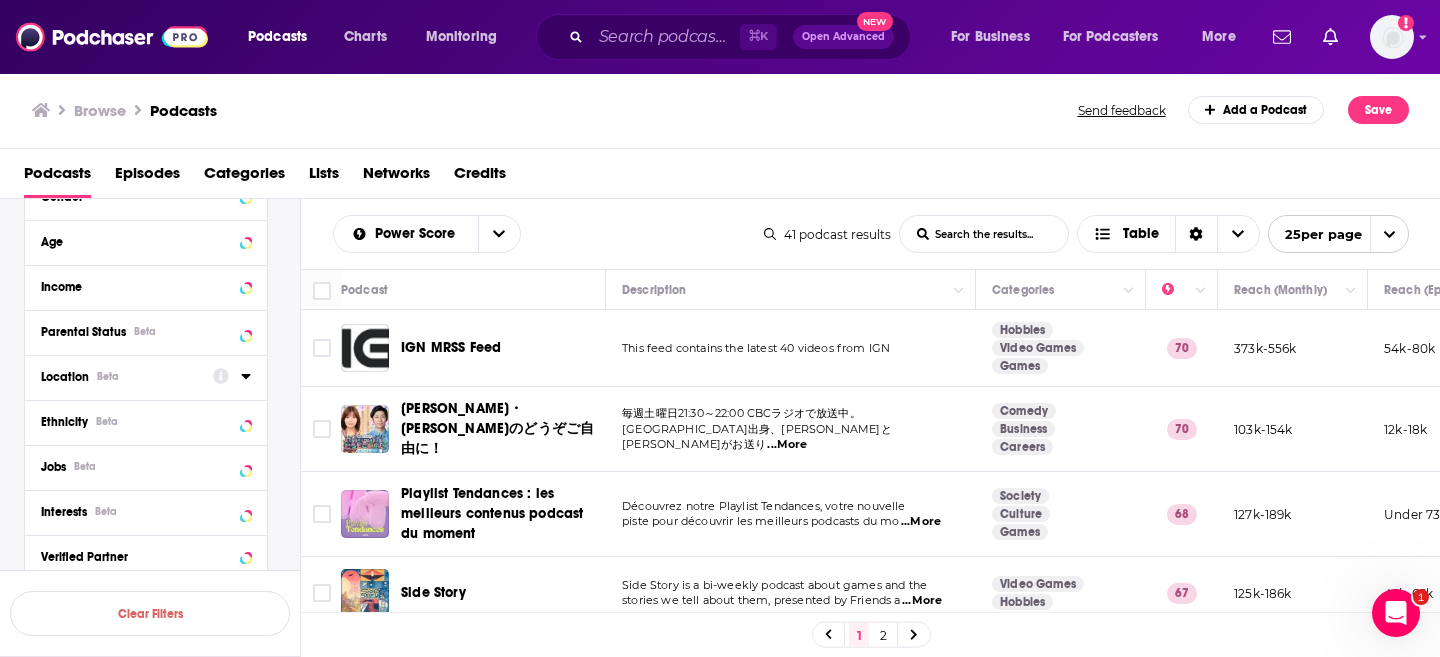 click on "Location Beta" at bounding box center [120, 377] 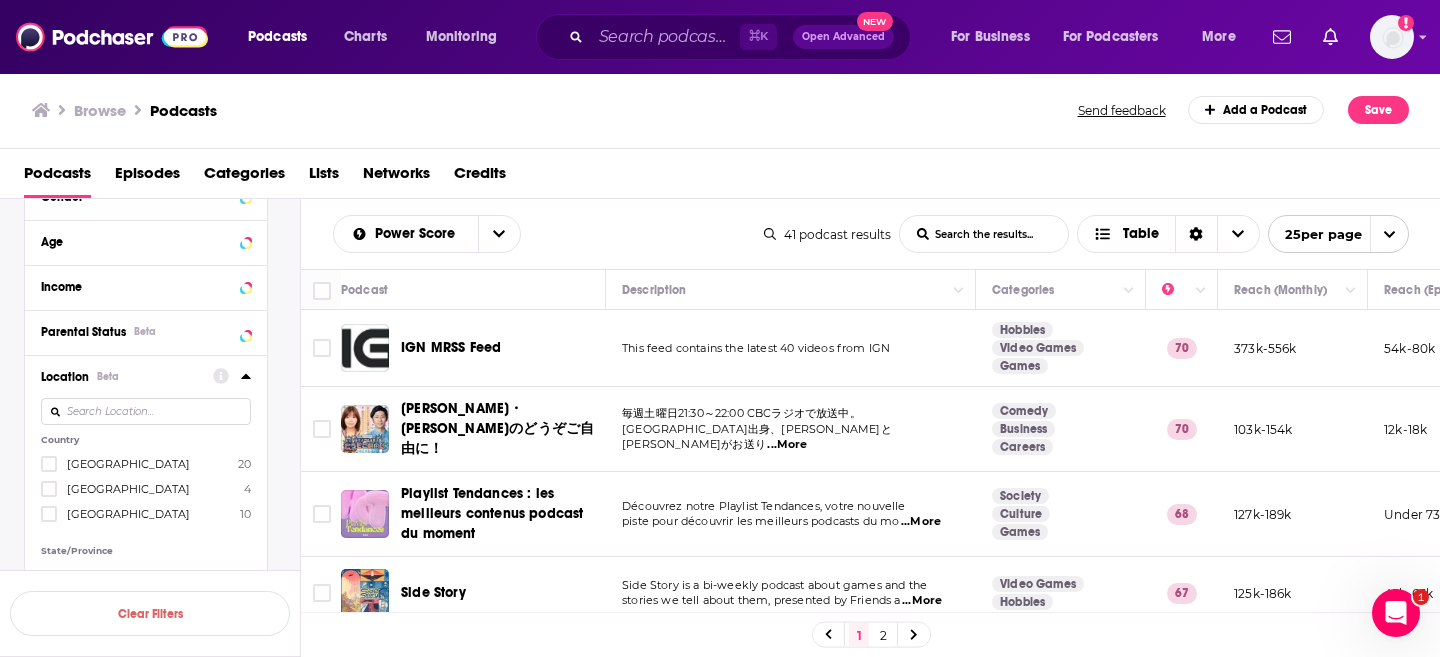 click on "[GEOGRAPHIC_DATA]" at bounding box center [128, 464] 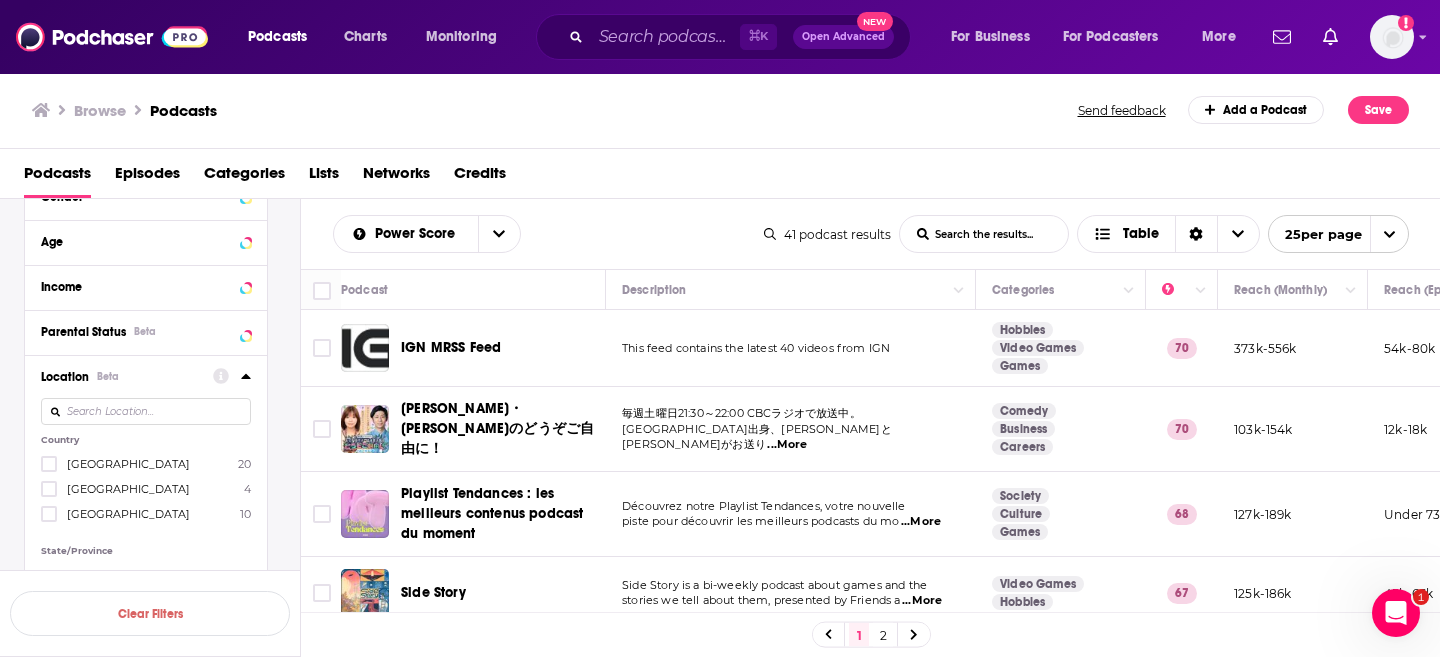 click at bounding box center [49, 470] 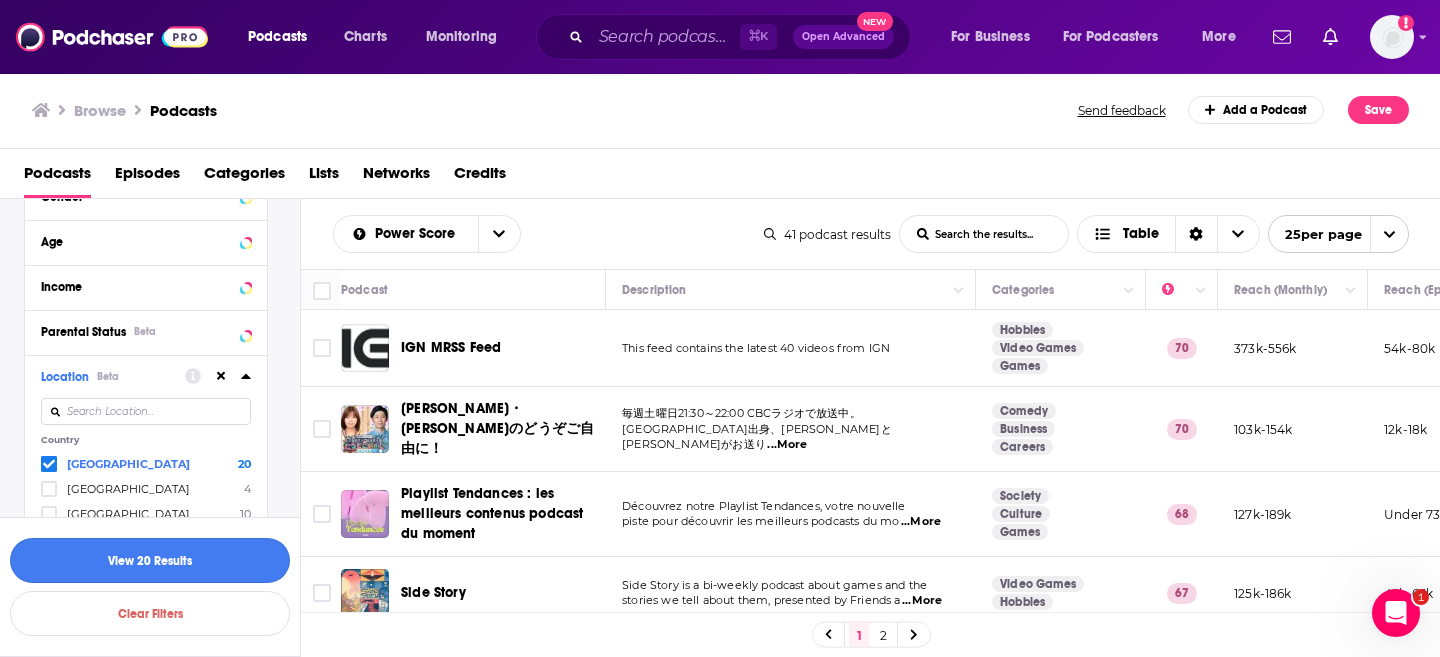 click on "View 20 Results" at bounding box center [150, 560] 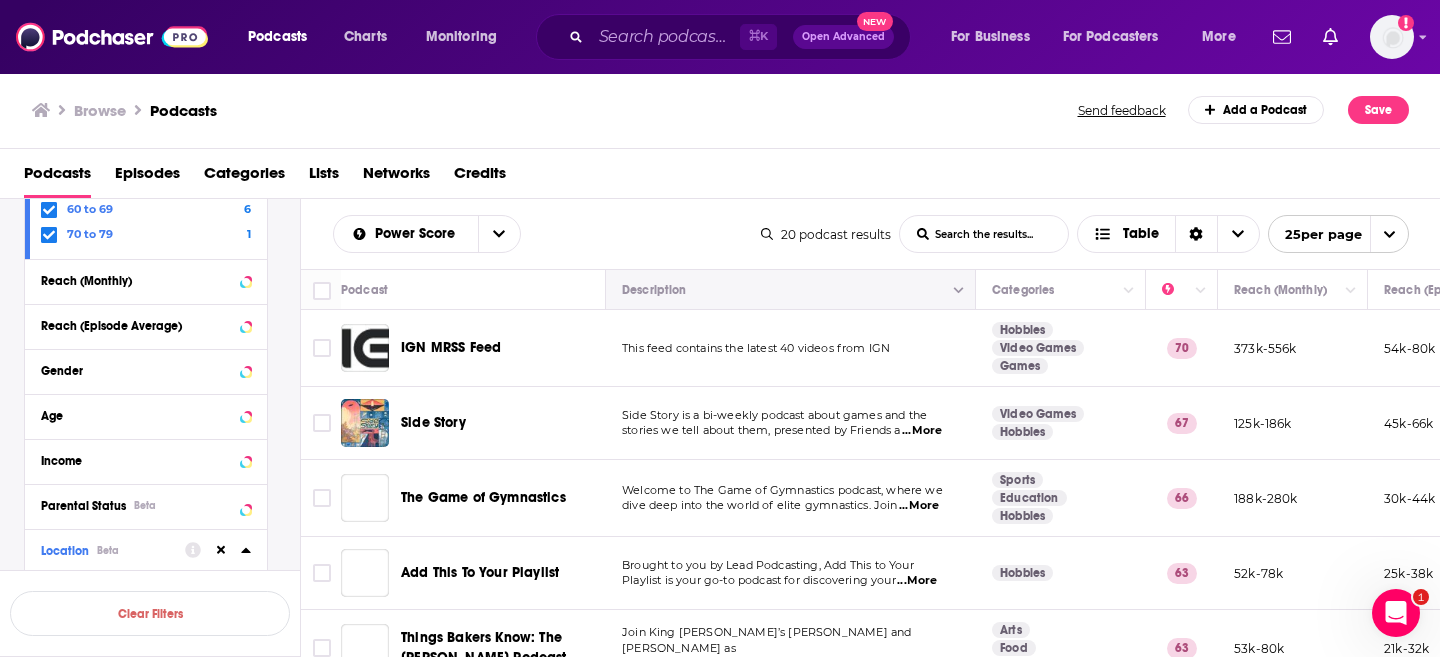 scroll, scrollTop: 615, scrollLeft: 0, axis: vertical 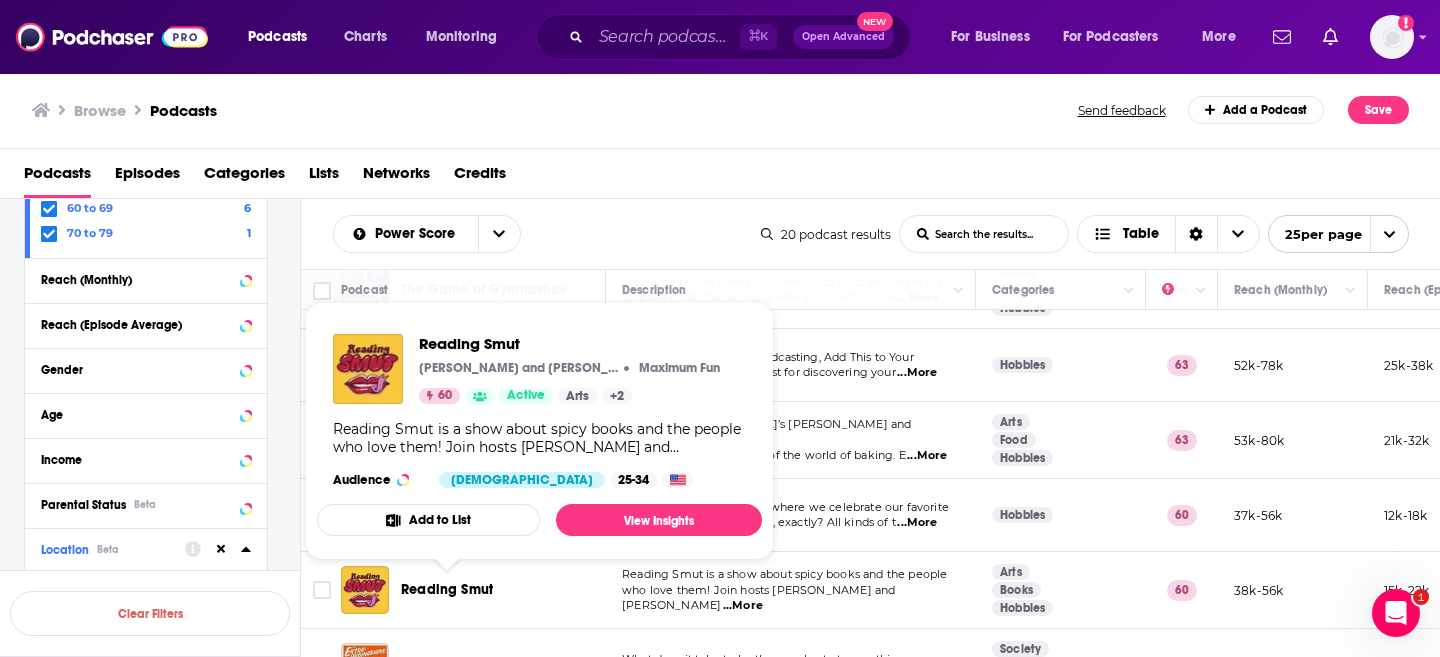 click on "Reading Smut" at bounding box center (447, 589) 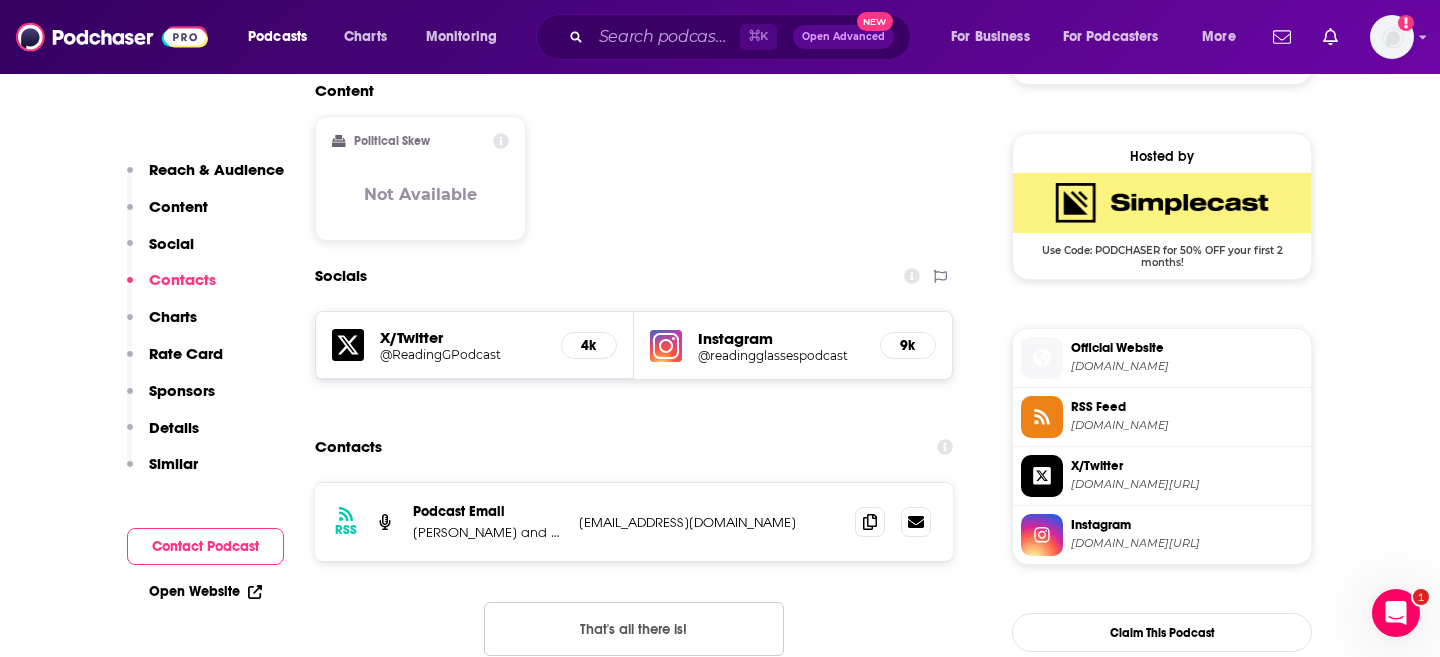 scroll, scrollTop: 1612, scrollLeft: 0, axis: vertical 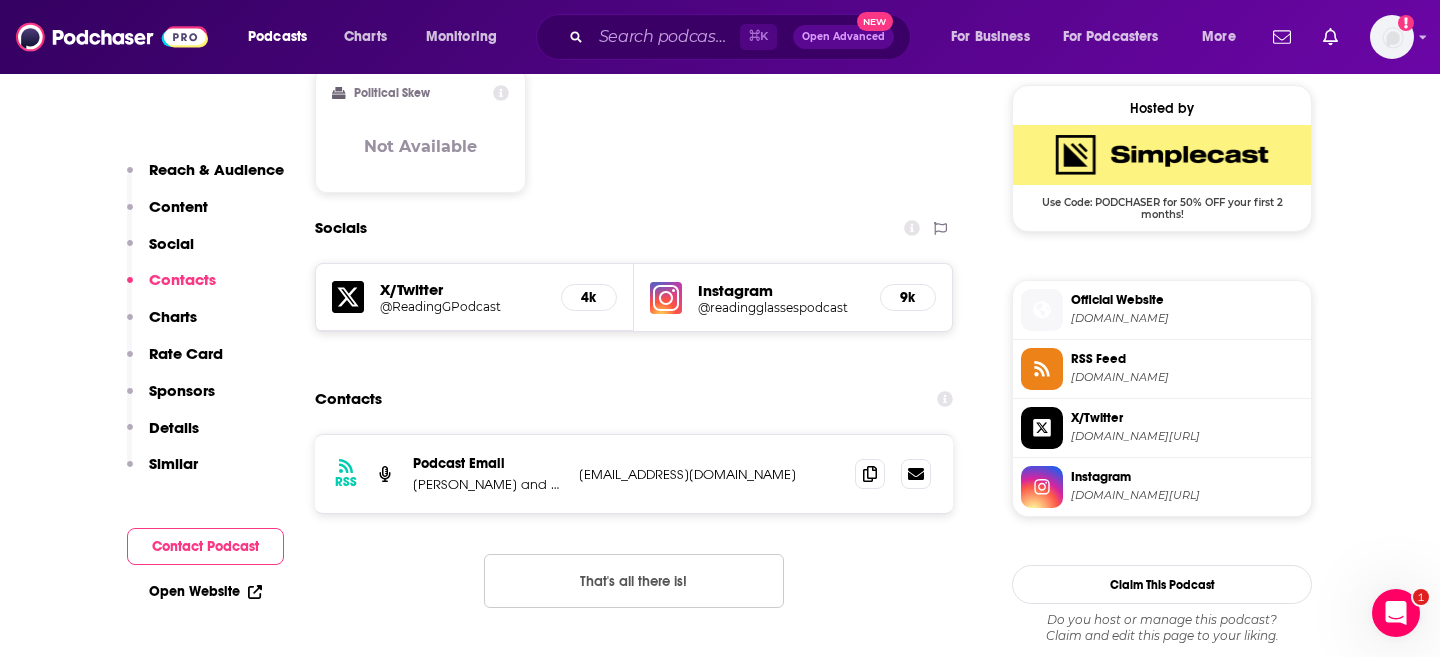 click on "Instagram" at bounding box center (1187, 477) 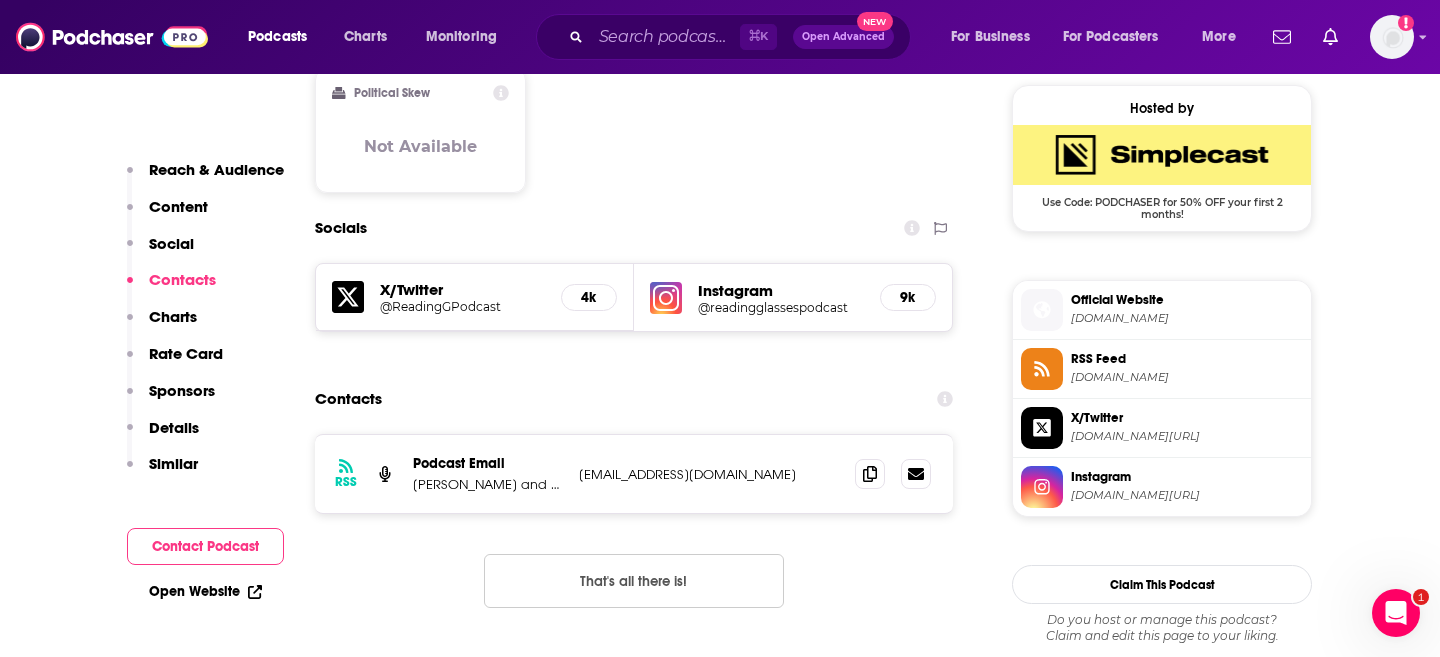 click on "[DOMAIN_NAME]" at bounding box center [1187, 318] 